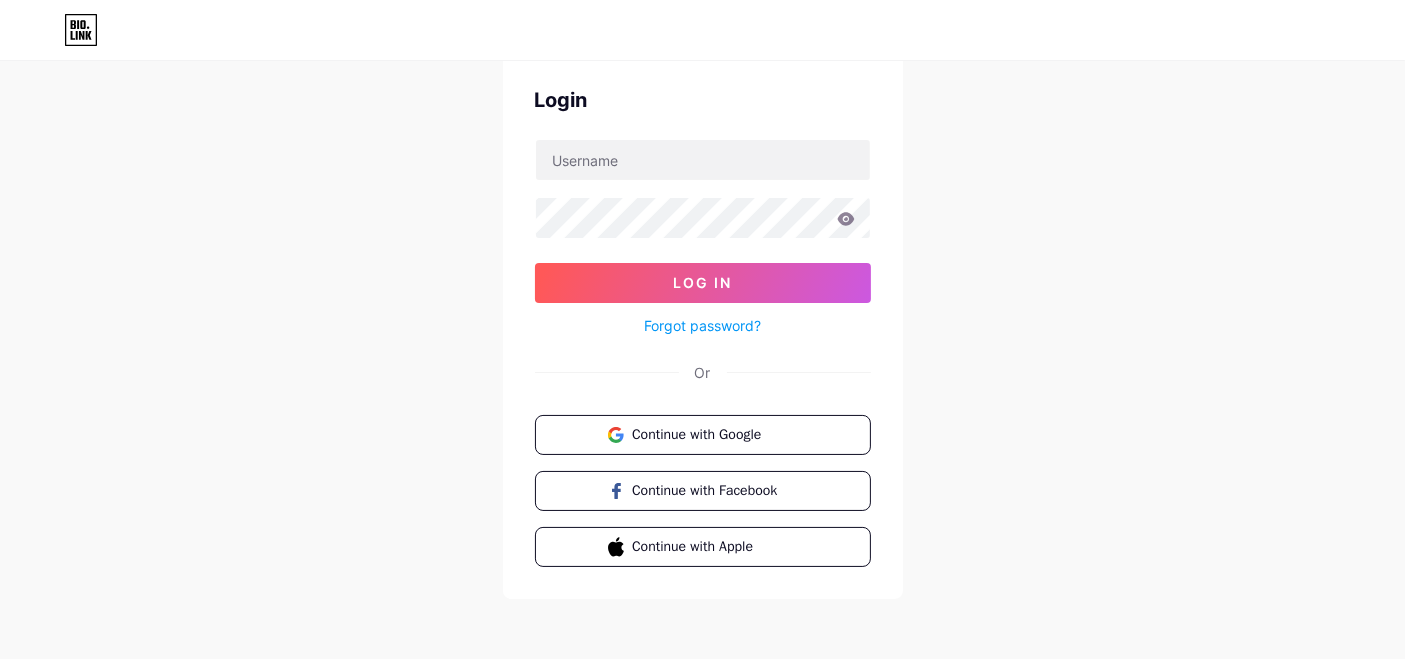 scroll, scrollTop: 0, scrollLeft: 0, axis: both 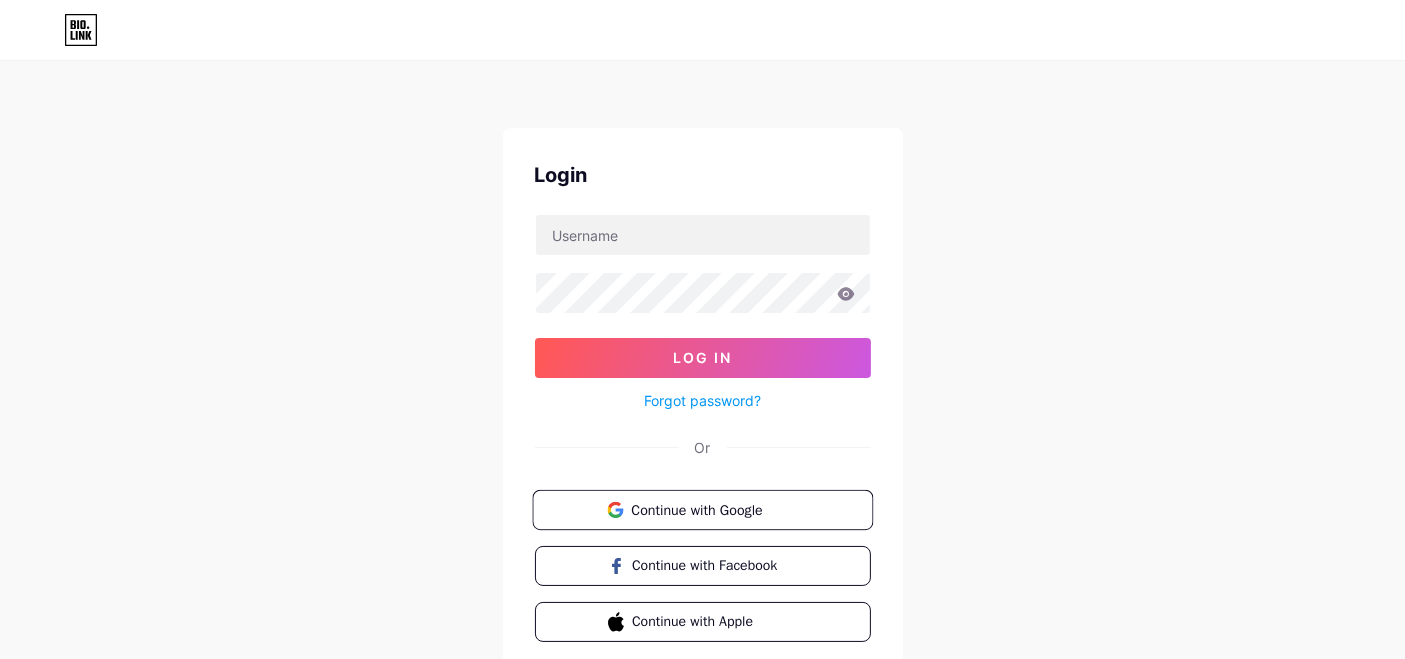click on "Continue with Google" at bounding box center (714, 509) 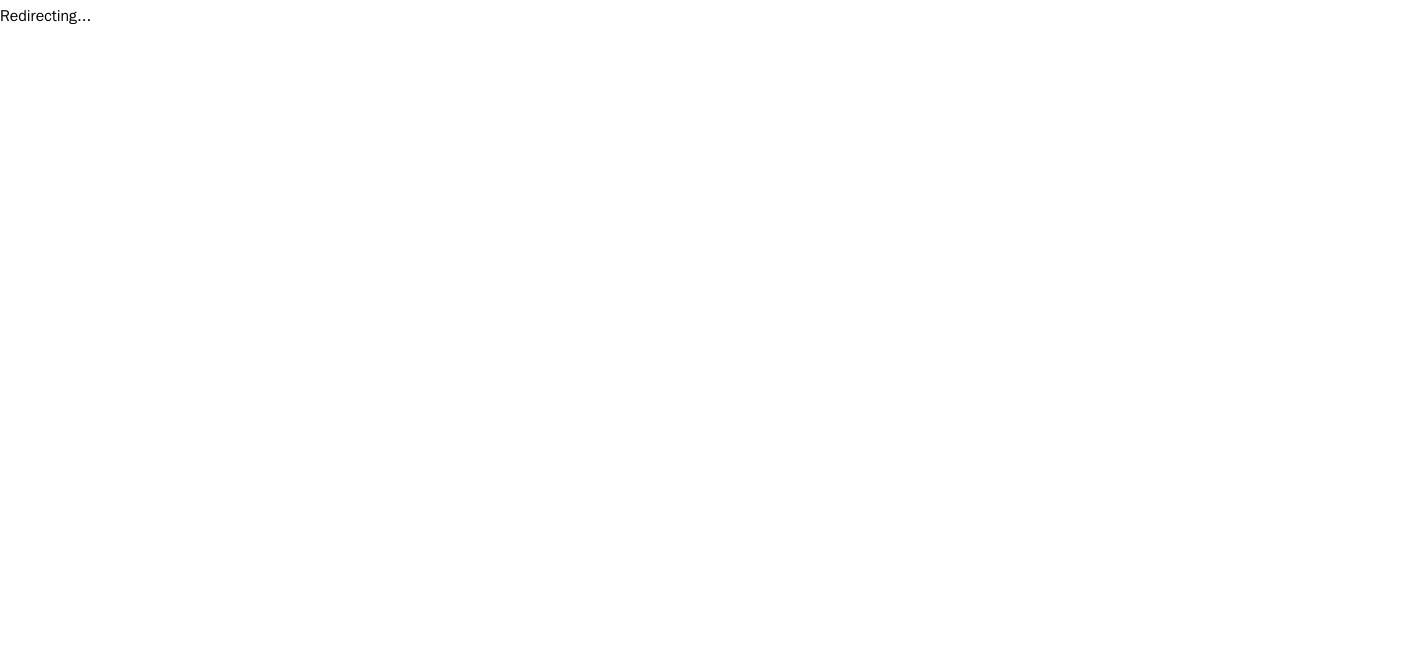scroll, scrollTop: 0, scrollLeft: 0, axis: both 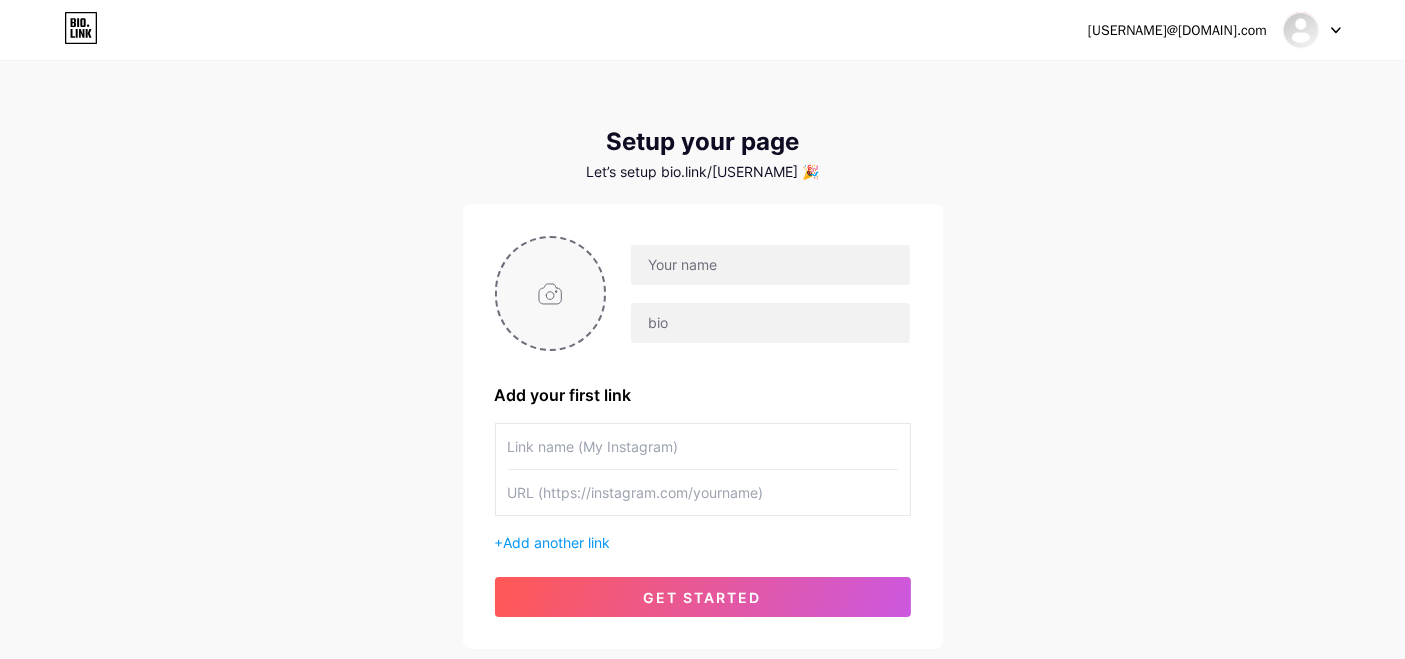 click at bounding box center (551, 293) 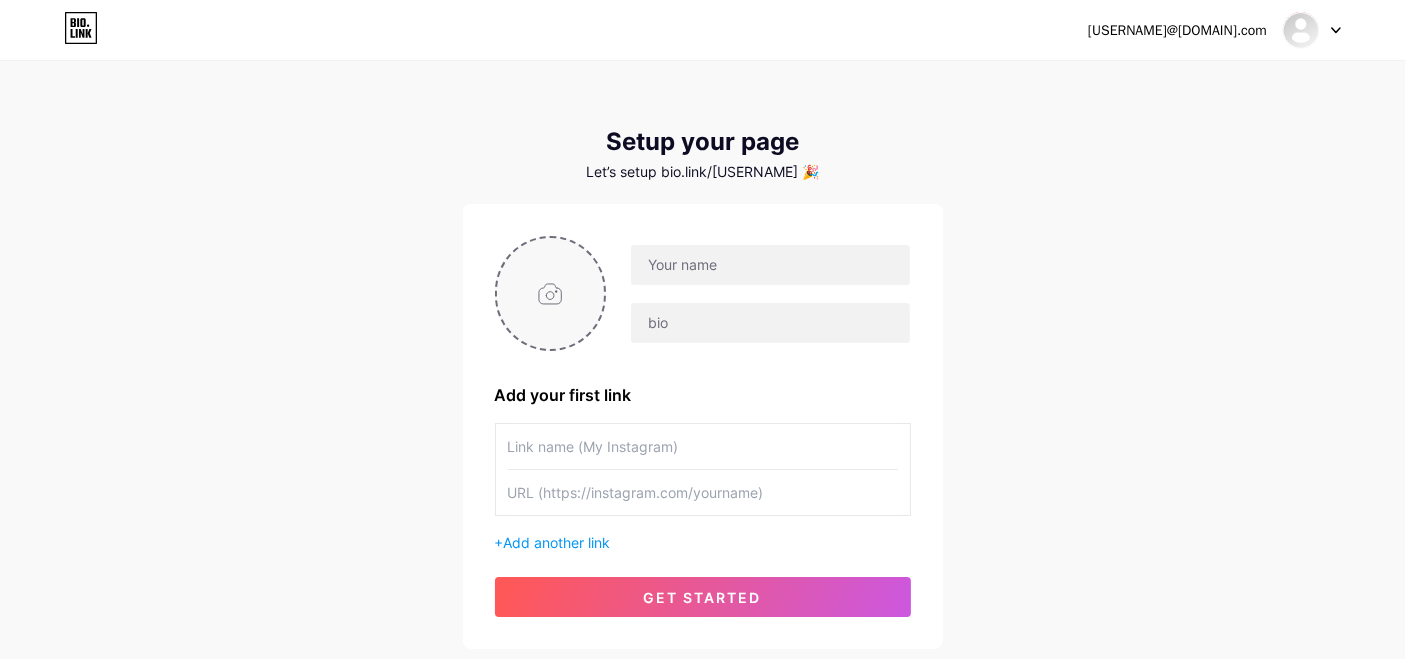 type on "C:\fakepath\image.png" 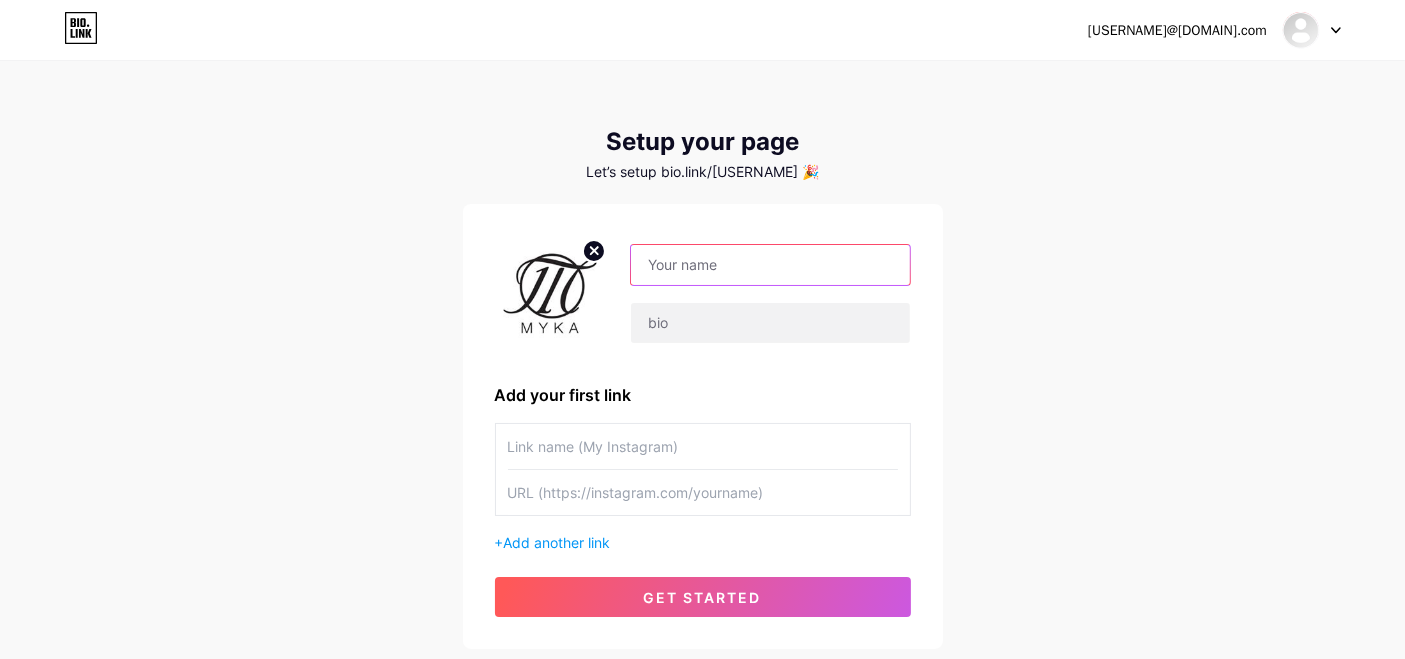 click at bounding box center [770, 265] 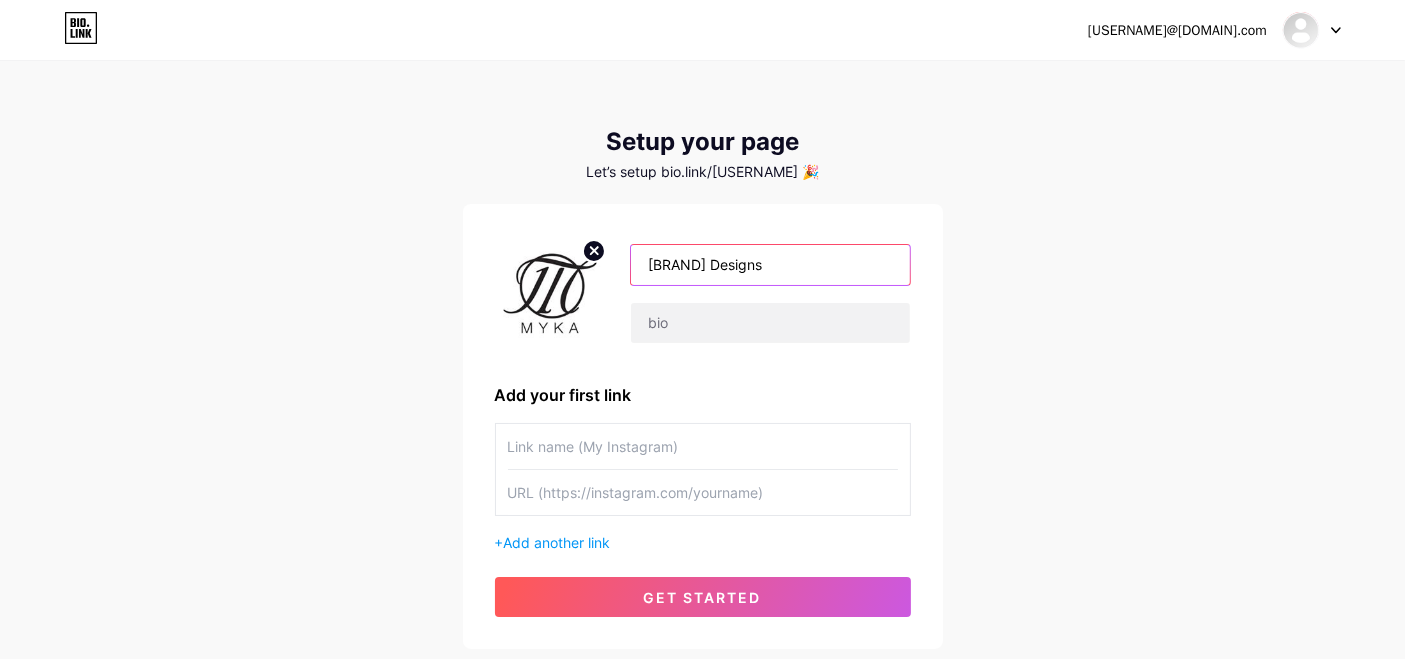scroll, scrollTop: 132, scrollLeft: 0, axis: vertical 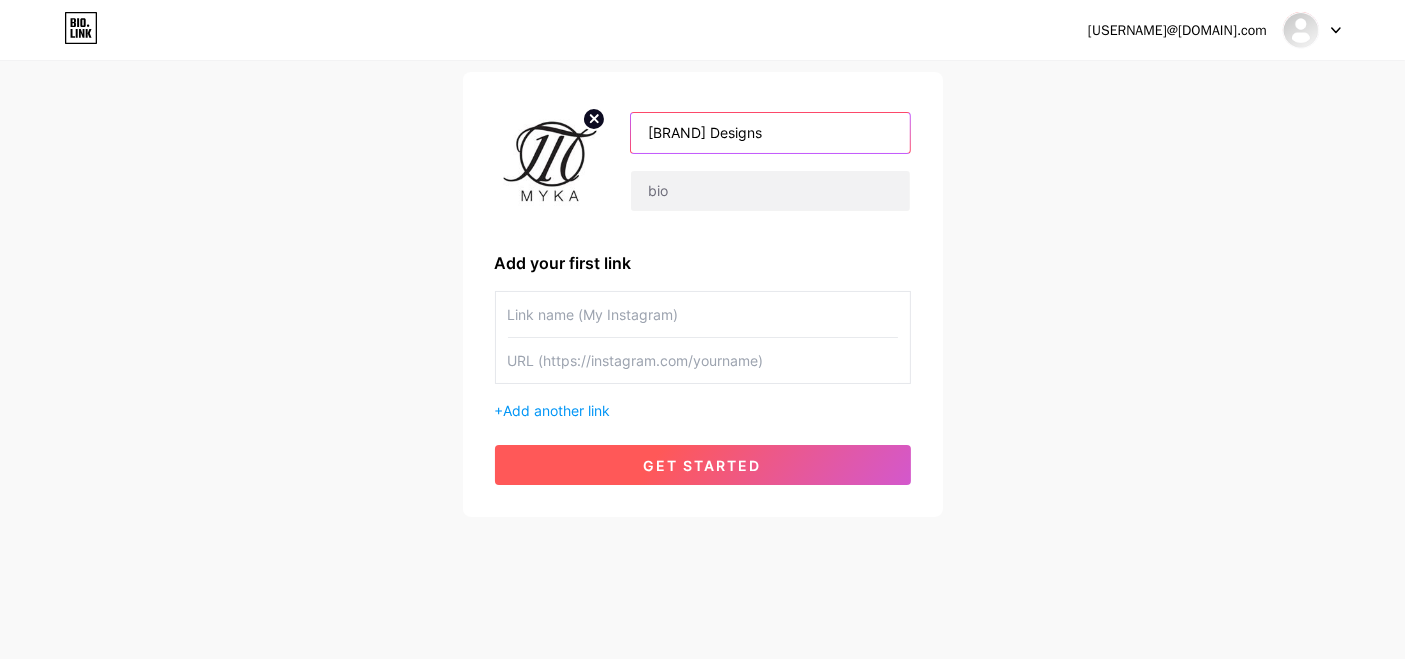 type on "[BRAND] Designs" 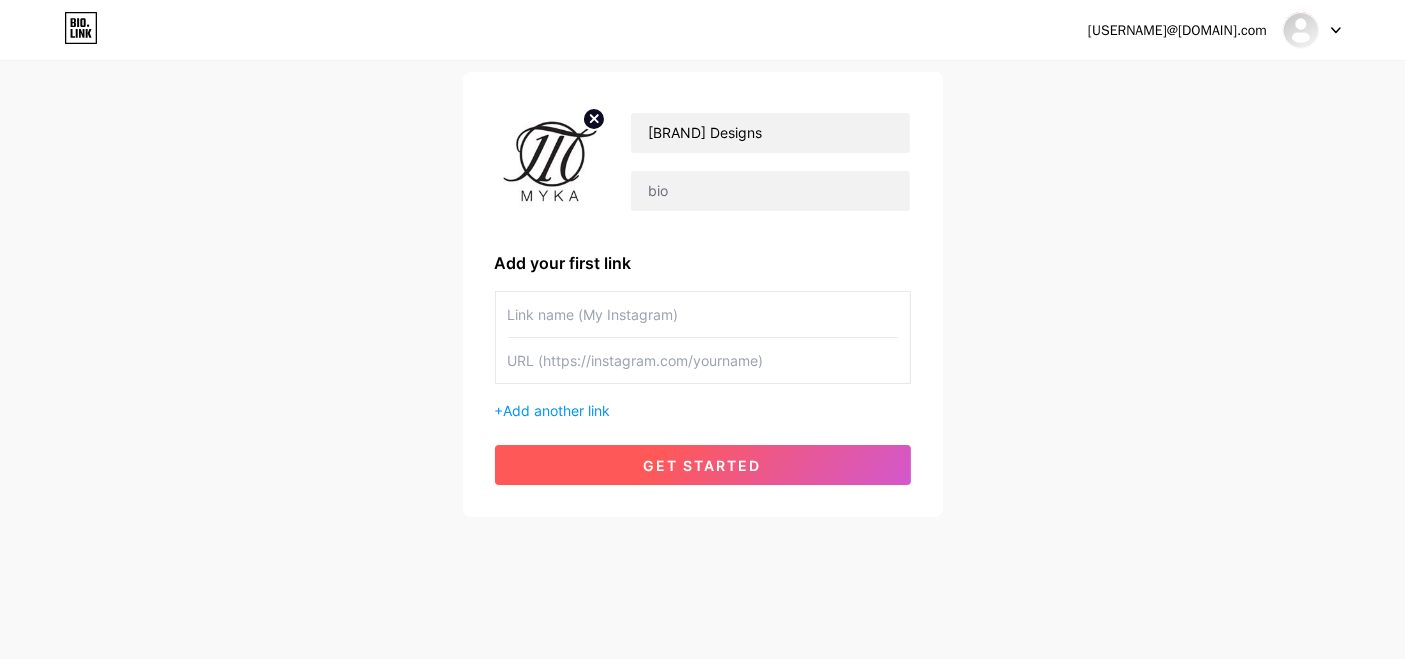 click on "get started" at bounding box center (703, 465) 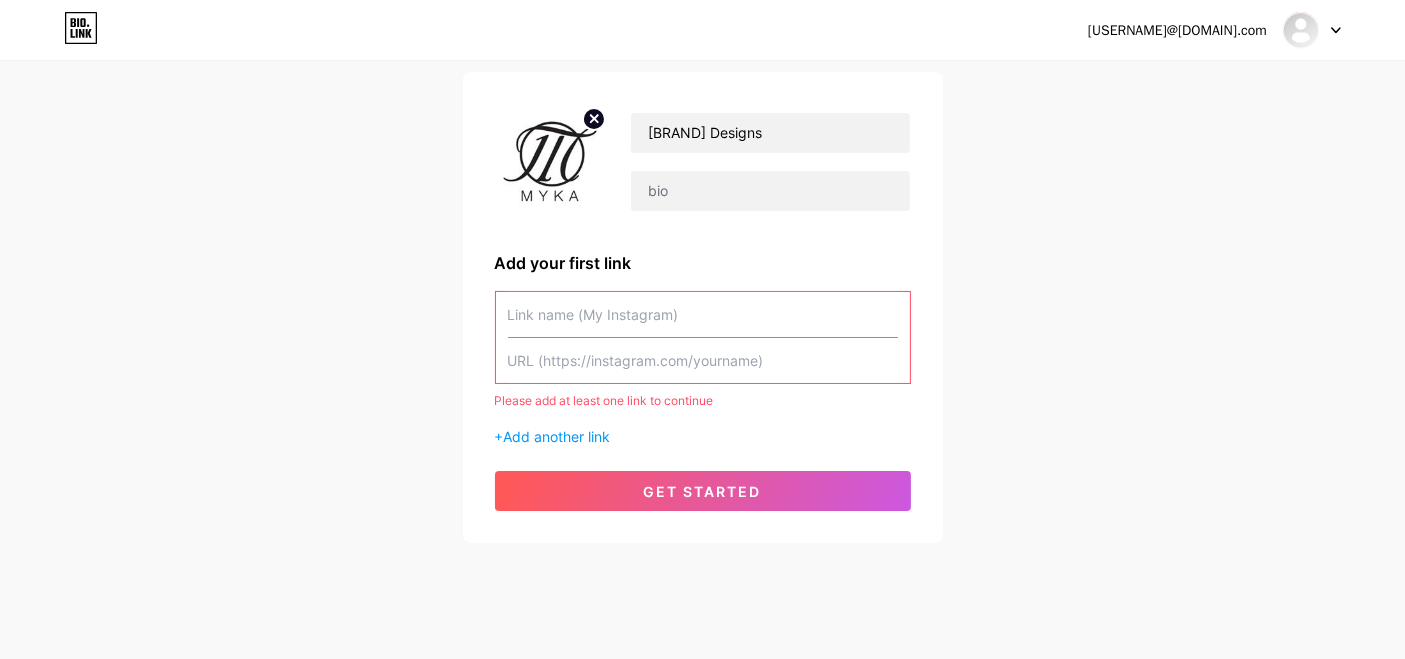 click at bounding box center (703, 314) 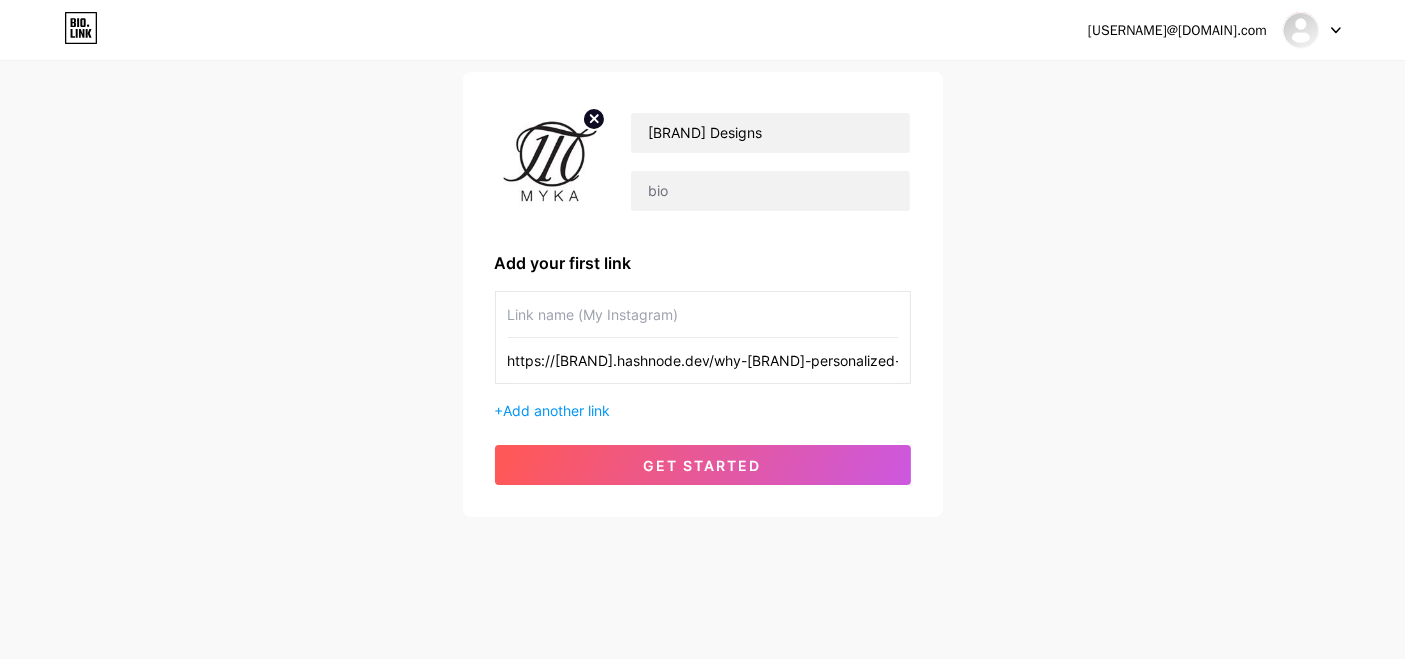 scroll, scrollTop: 0, scrollLeft: 277, axis: horizontal 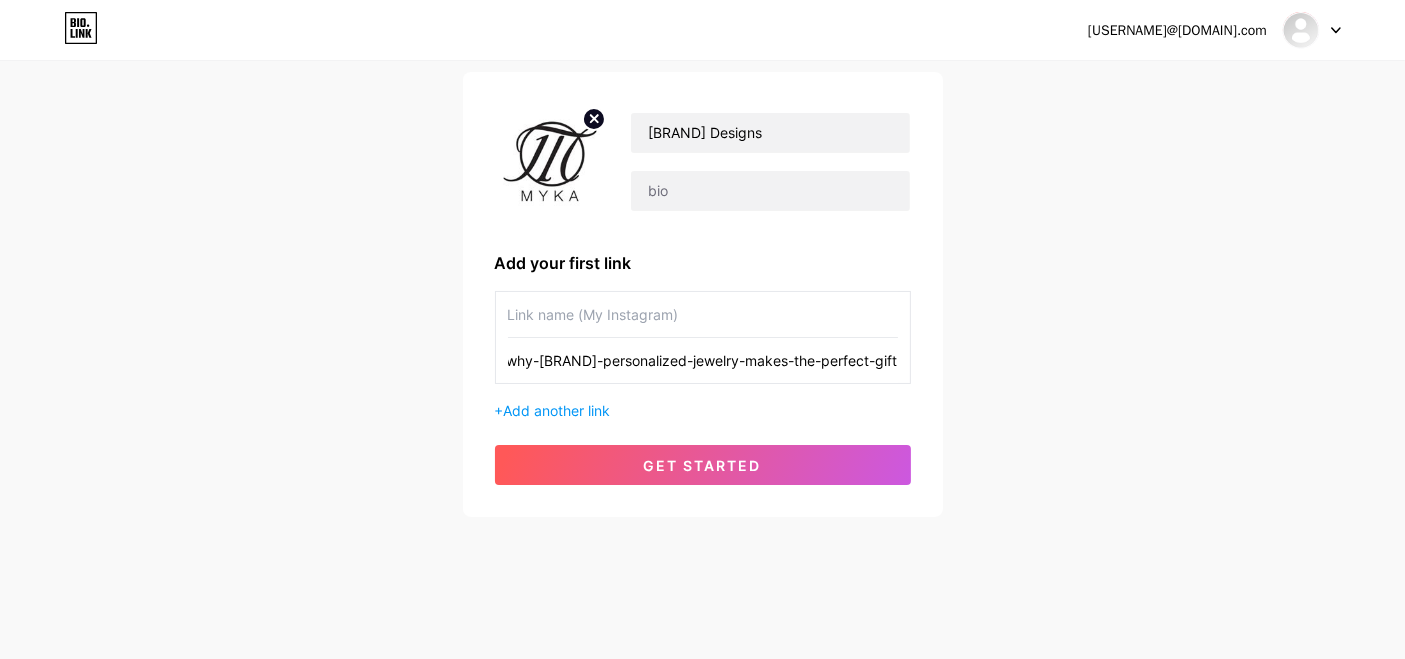 type on "https://[BRAND].hashnode.dev/why-[BRAND]-personalized-jewelry-makes-the-perfect-gift" 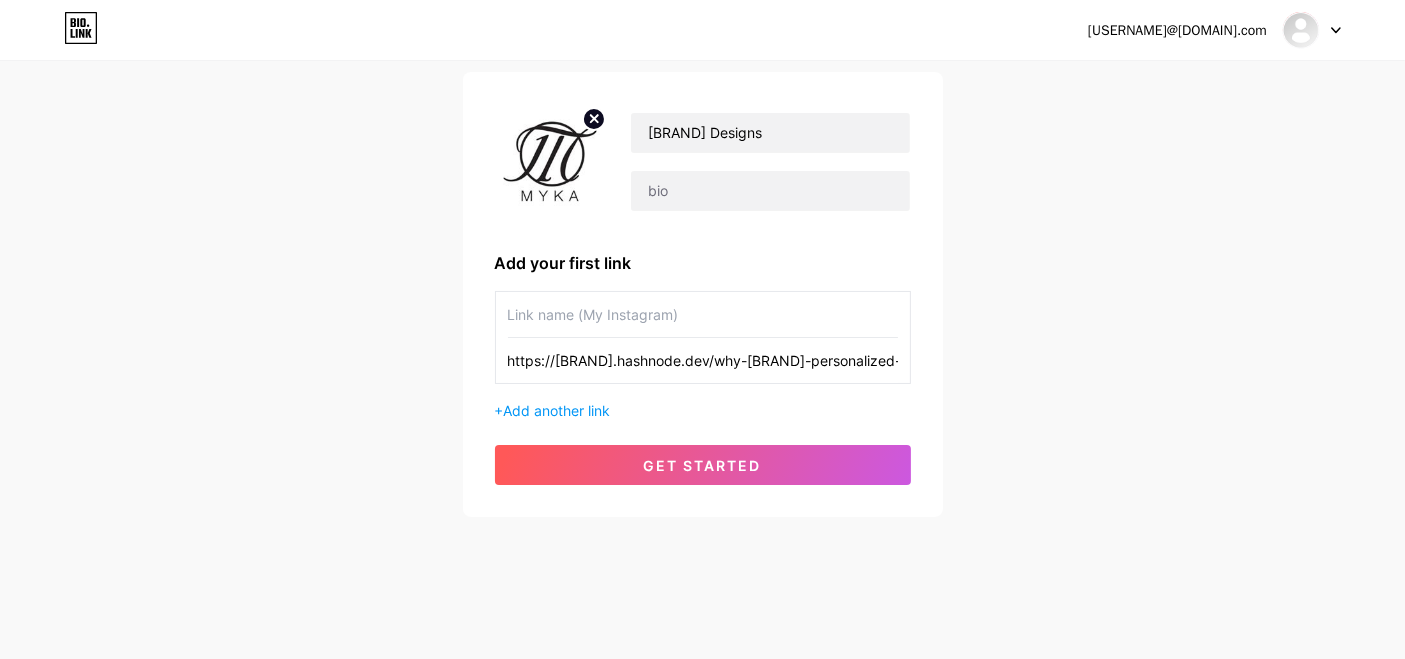 click at bounding box center [703, 314] 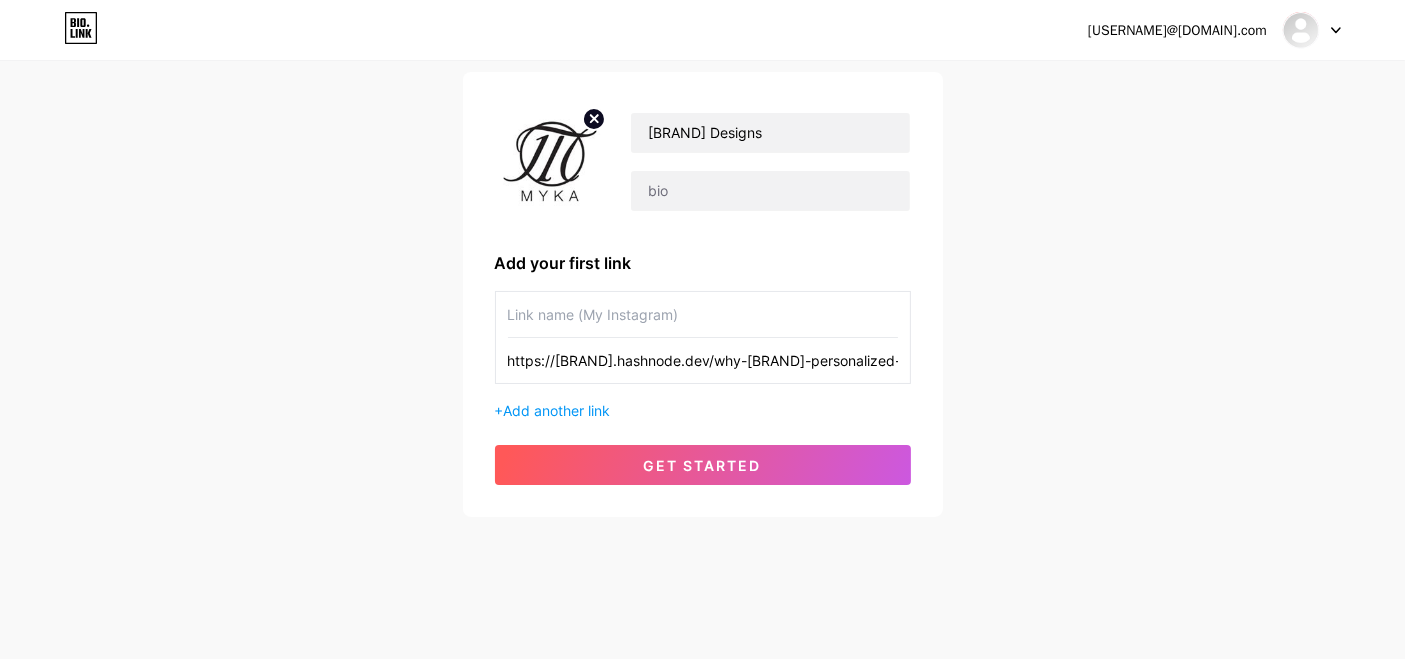 paste on "Why [BRAND] Designs Personalized Jewelry Makes the Perfect Gift" 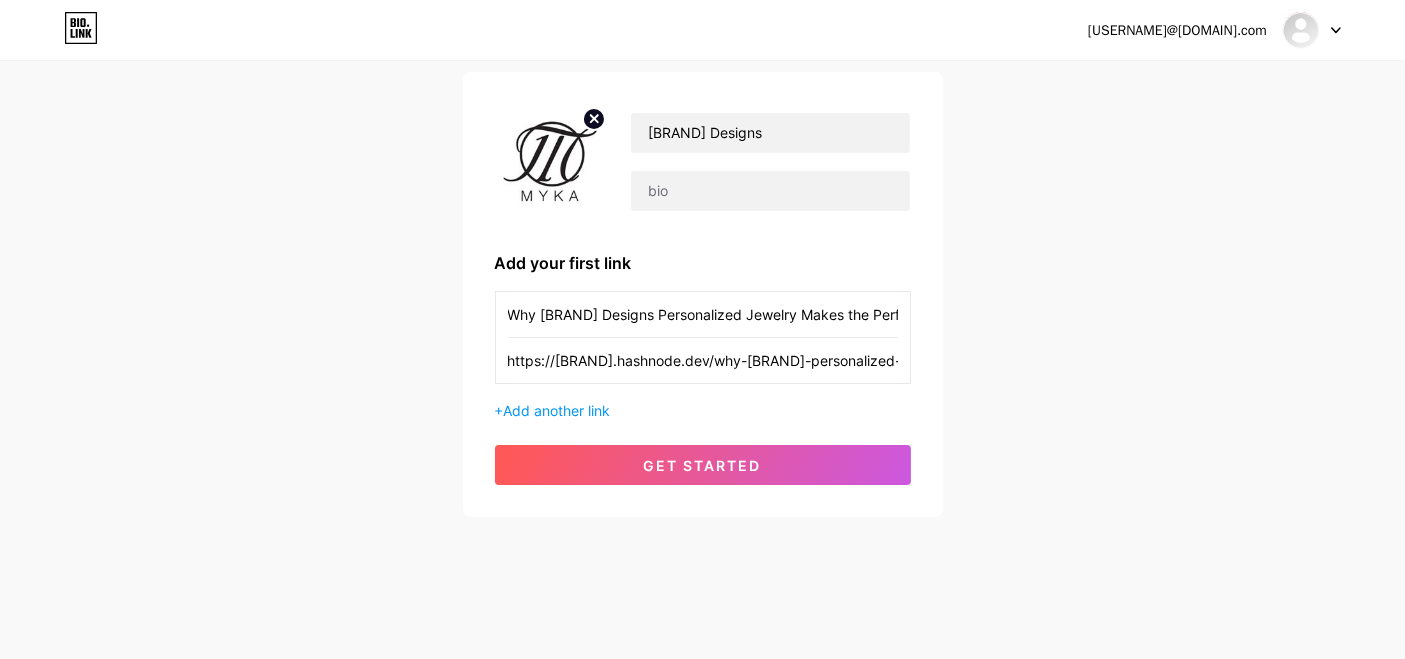 scroll, scrollTop: 0, scrollLeft: 32, axis: horizontal 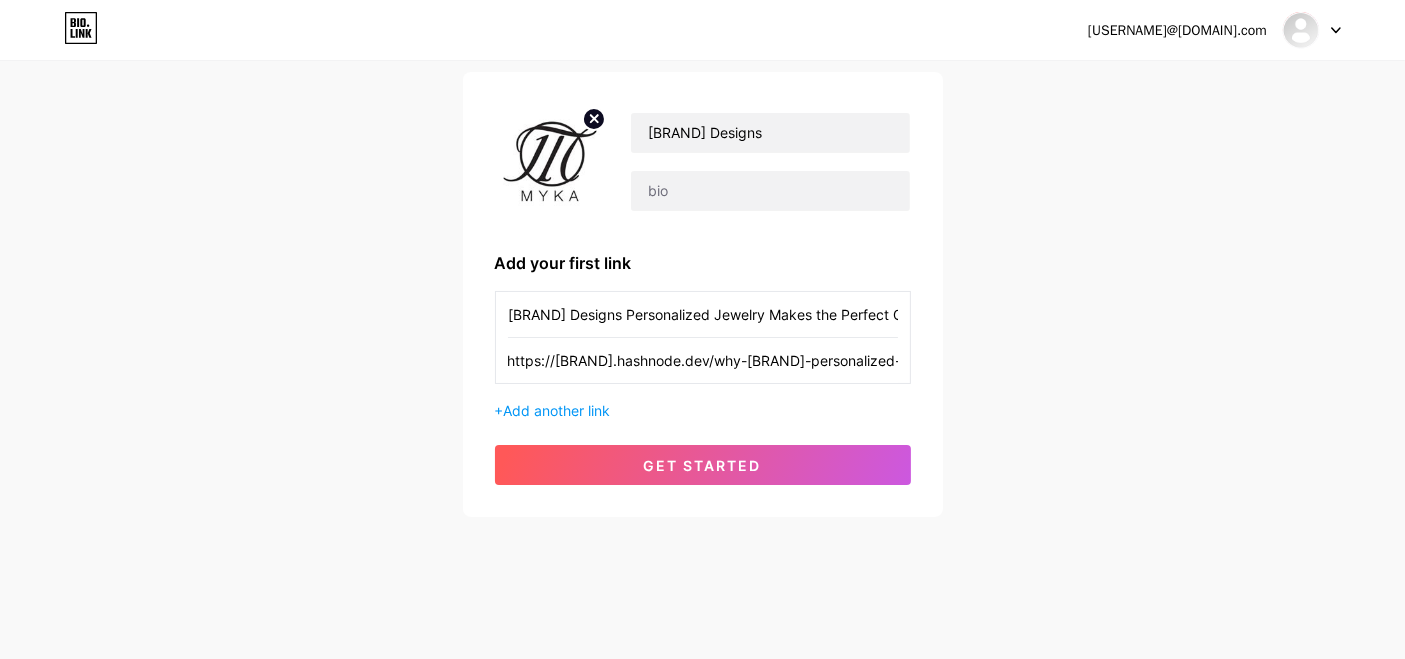 click on "Why [BRAND] Designs Personalized Jewelry Makes the Perfect Gift" at bounding box center (703, 314) 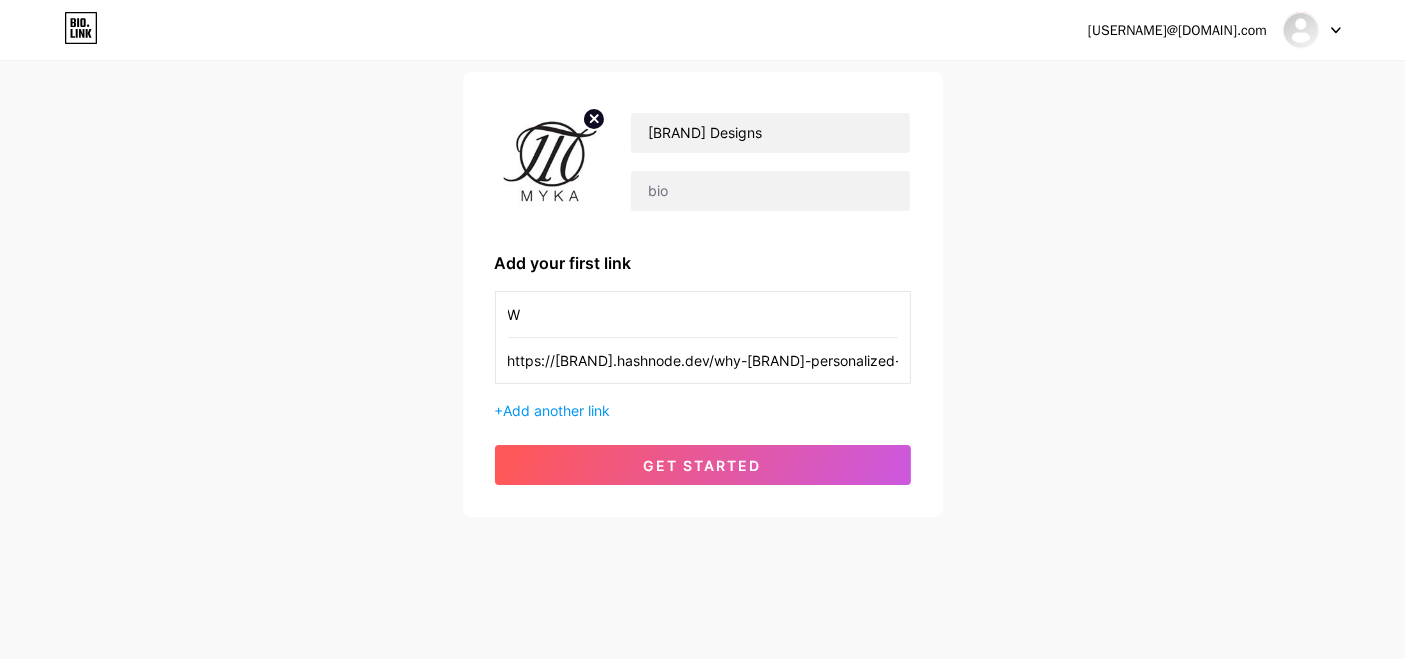 scroll, scrollTop: 0, scrollLeft: 0, axis: both 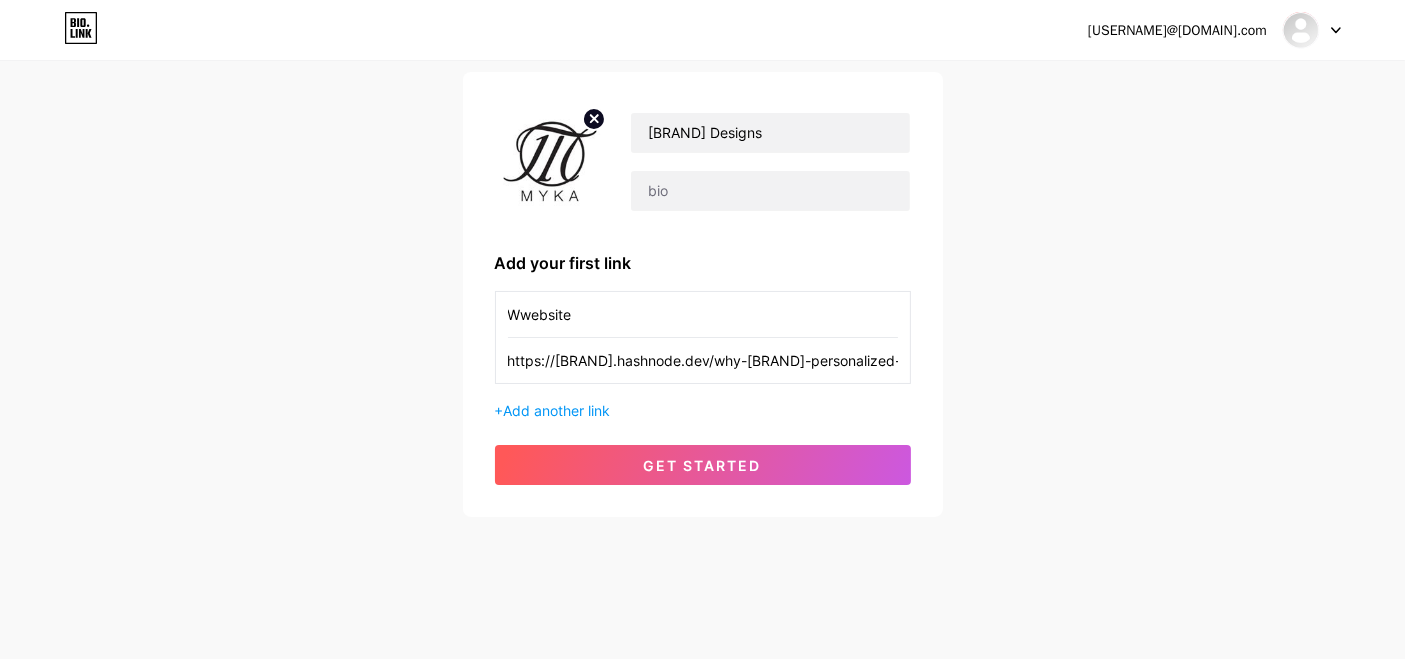 click on "Wwebsite" at bounding box center (703, 314) 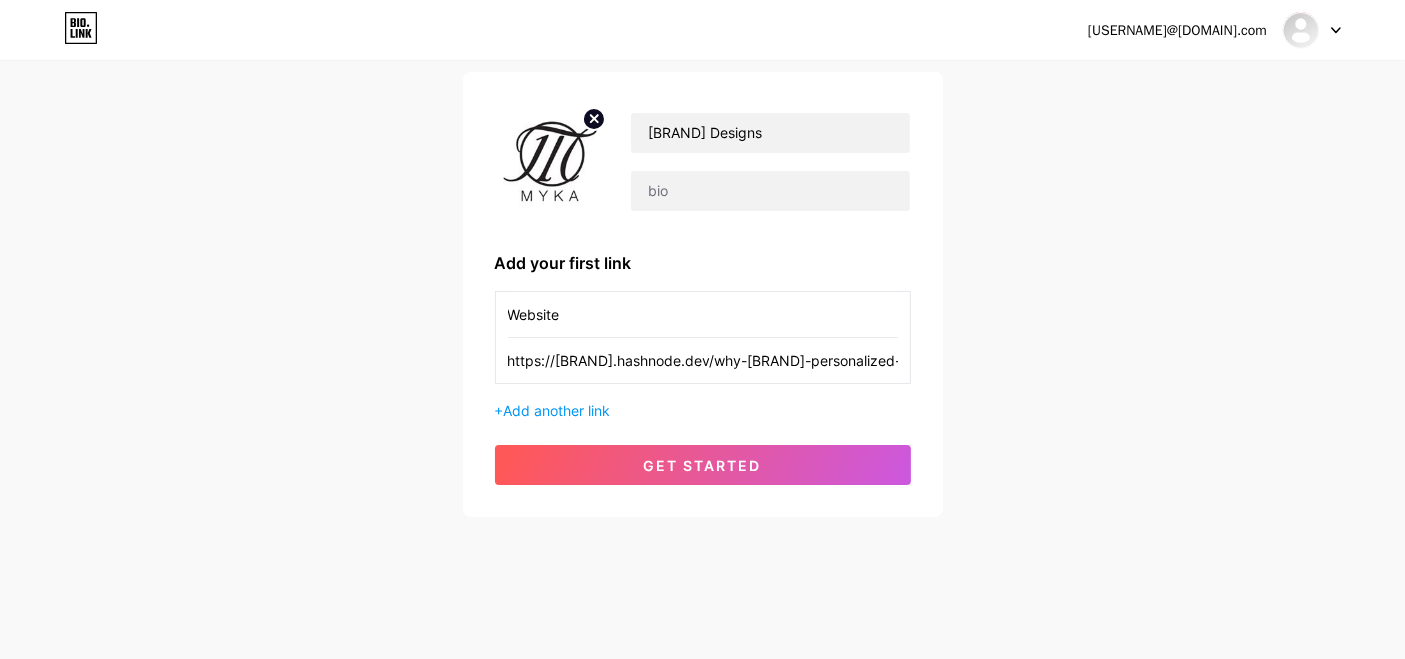 type on "Website" 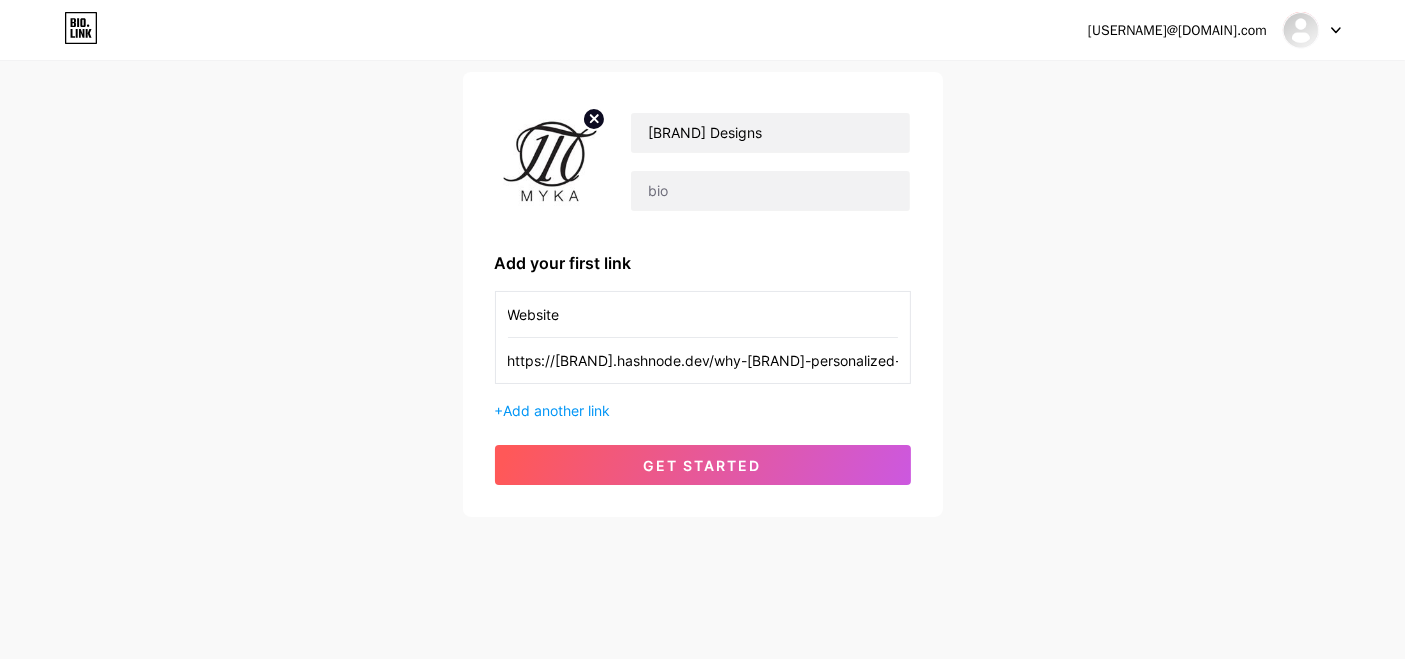 click on "https://[BRAND].hashnode.dev/why-[BRAND]-personalized-jewelry-makes-the-perfect-gift" at bounding box center (703, 360) 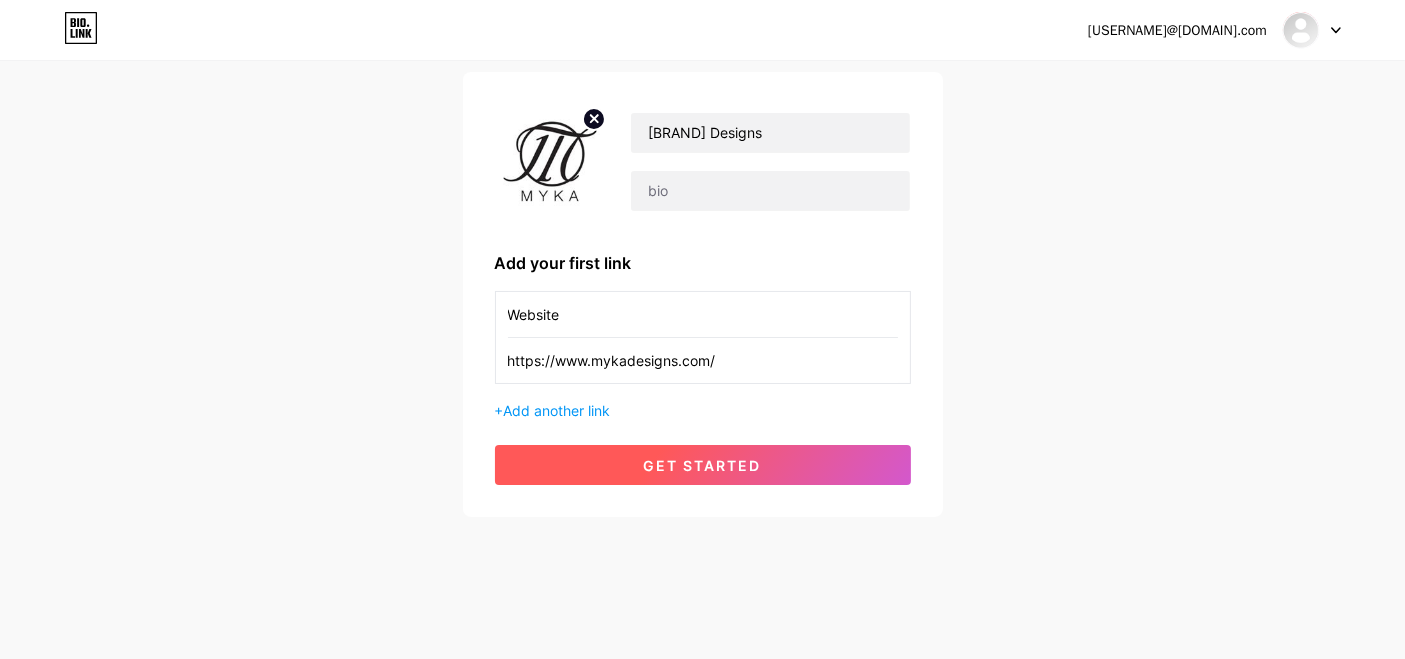 type on "https://www.mykadesigns.com/" 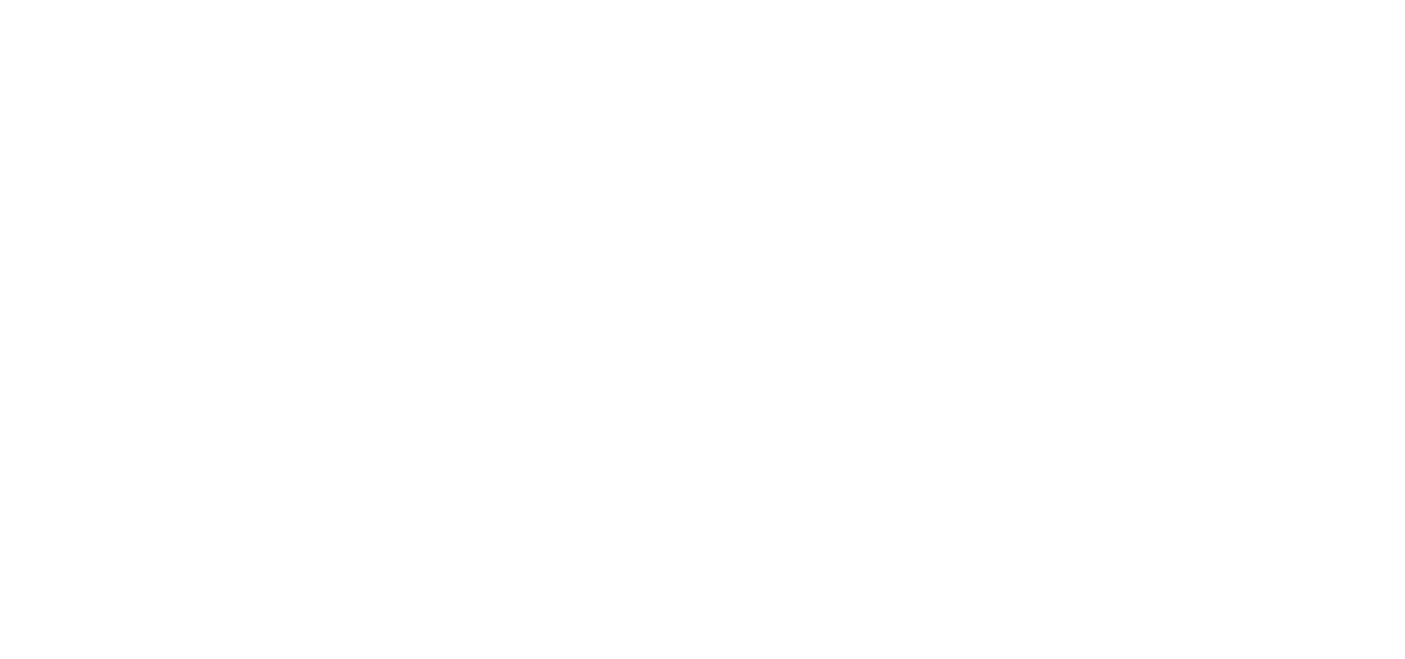 scroll, scrollTop: 0, scrollLeft: 0, axis: both 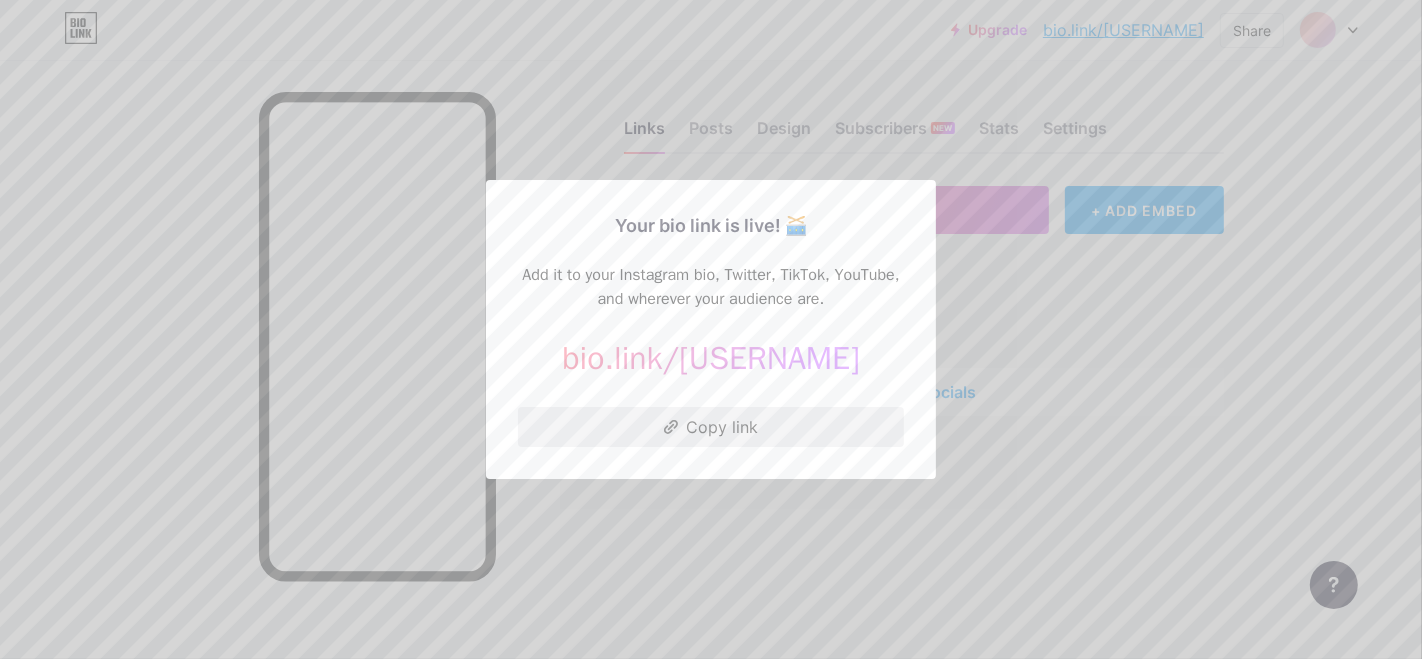 click on "Copy link" at bounding box center (711, 427) 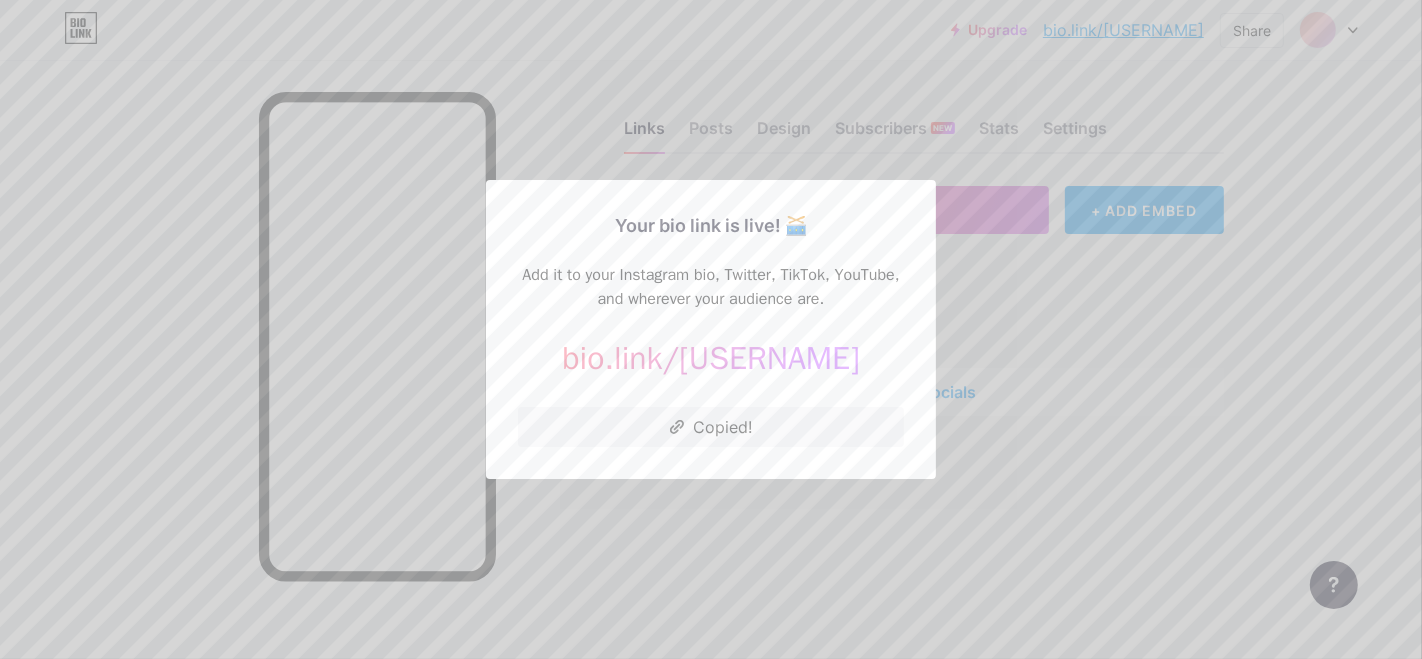 click at bounding box center (711, 329) 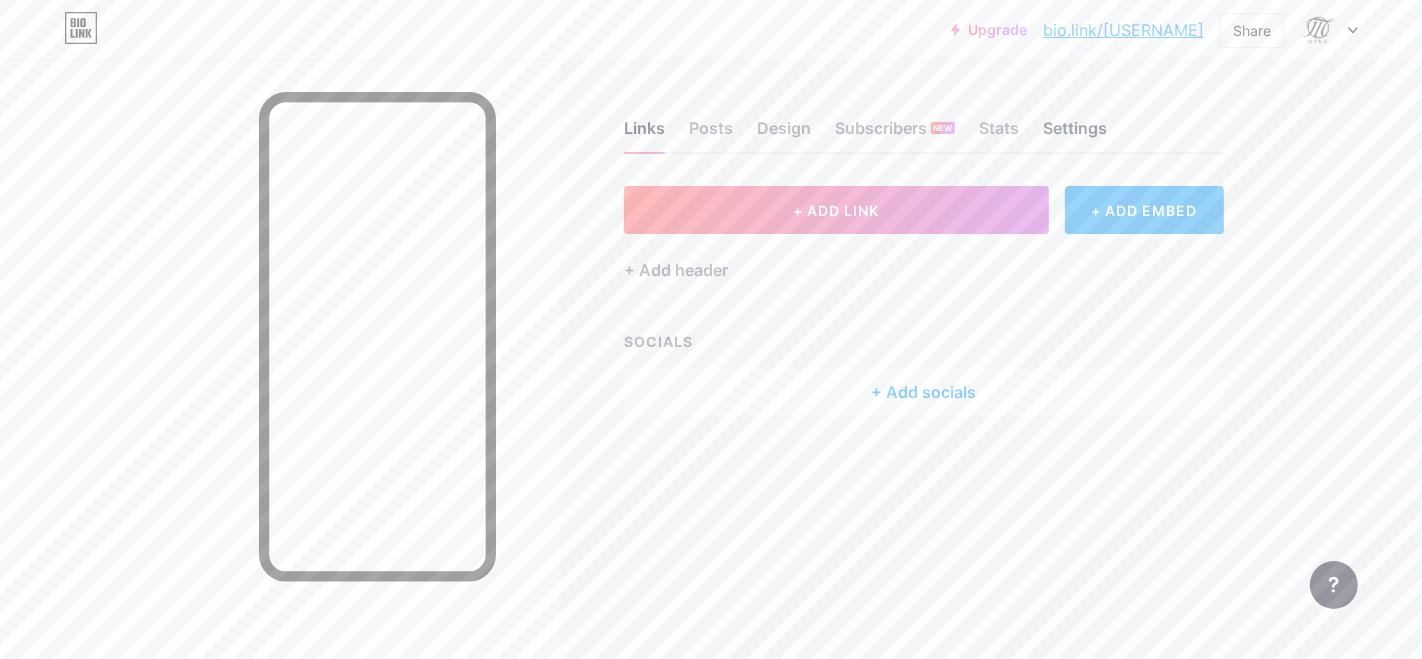 click on "Settings" at bounding box center (1075, 134) 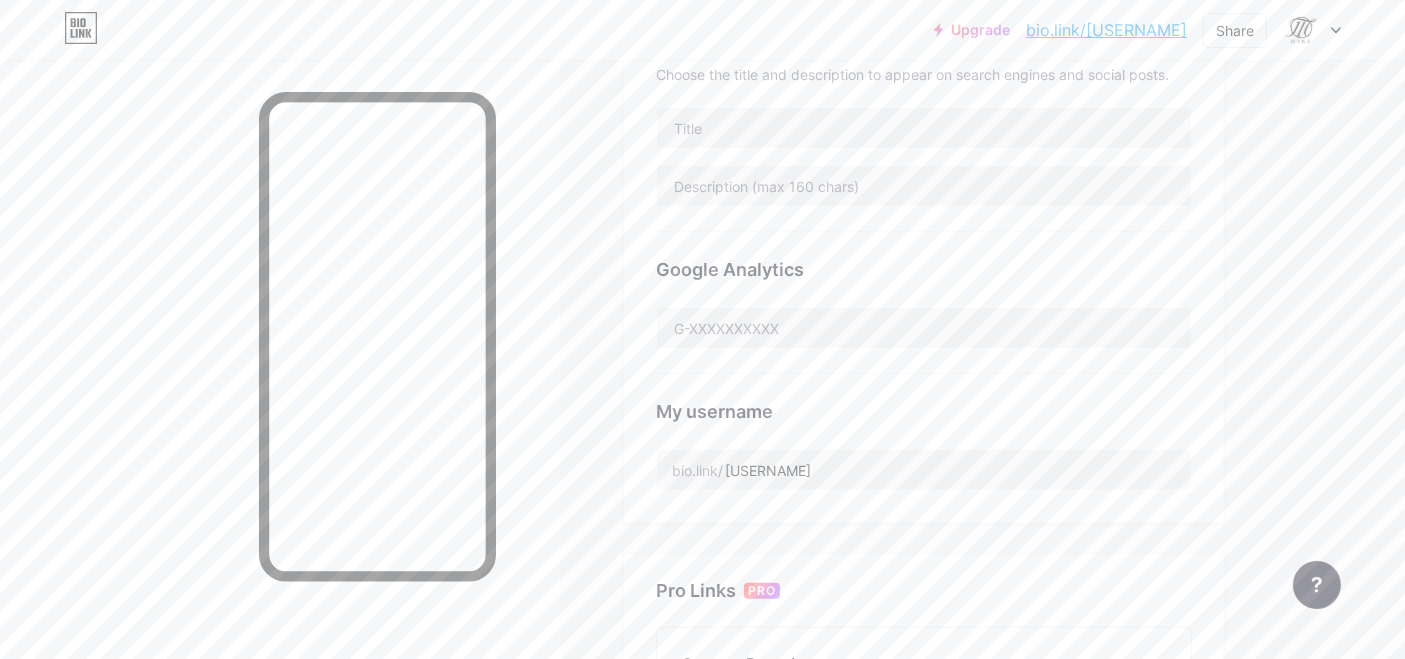 scroll, scrollTop: 591, scrollLeft: 0, axis: vertical 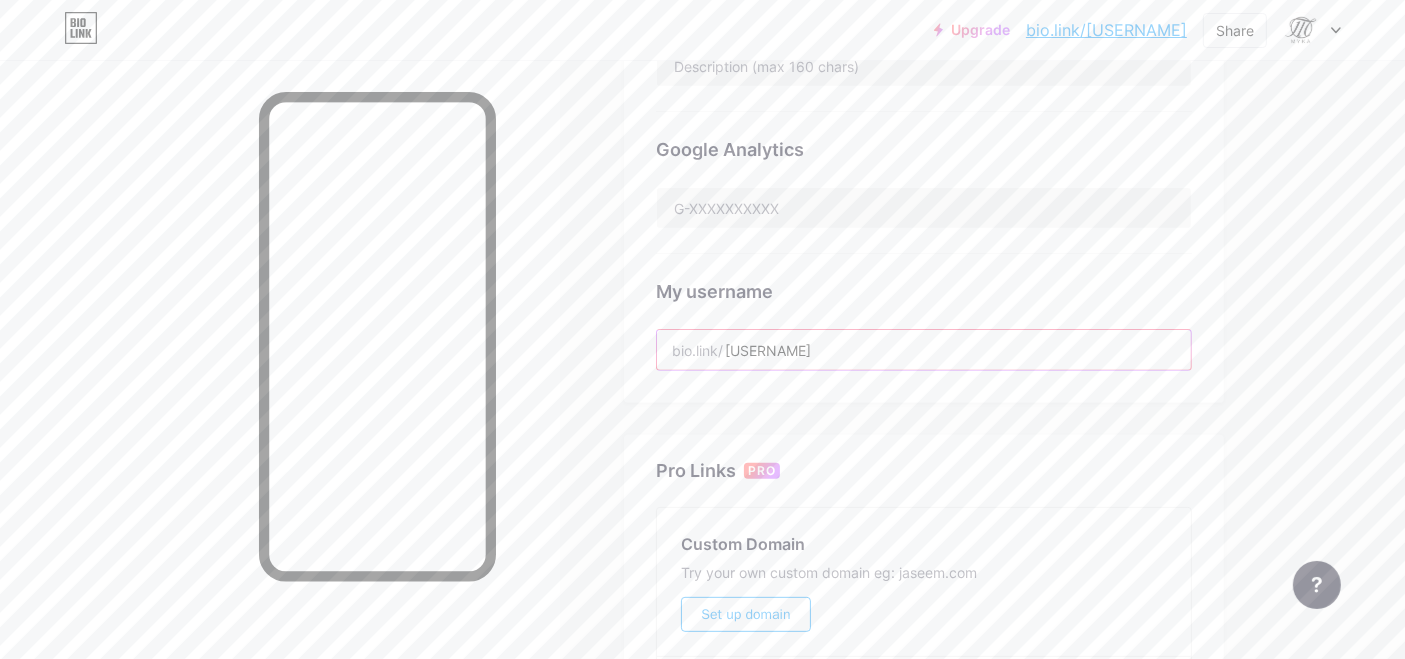 click on "[USERNAME]" at bounding box center (924, 350) 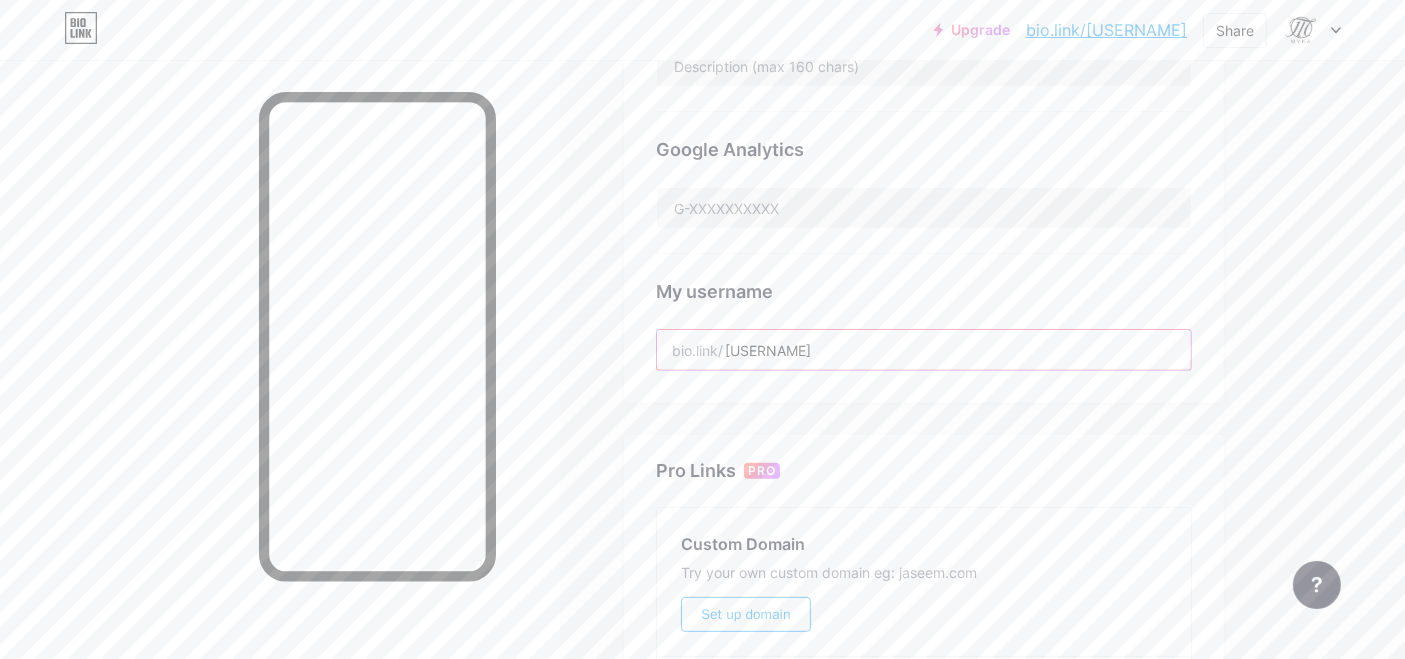 type on "[USERNAME]" 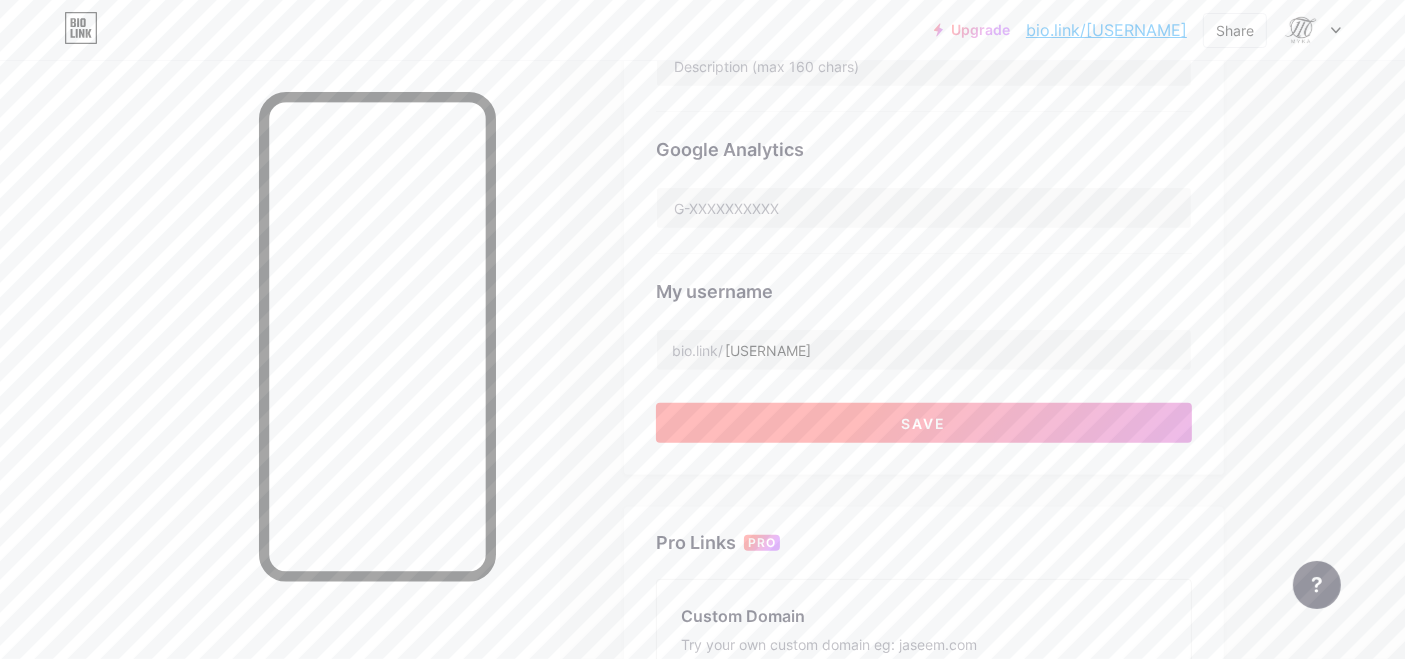 click on "Save" at bounding box center (924, 423) 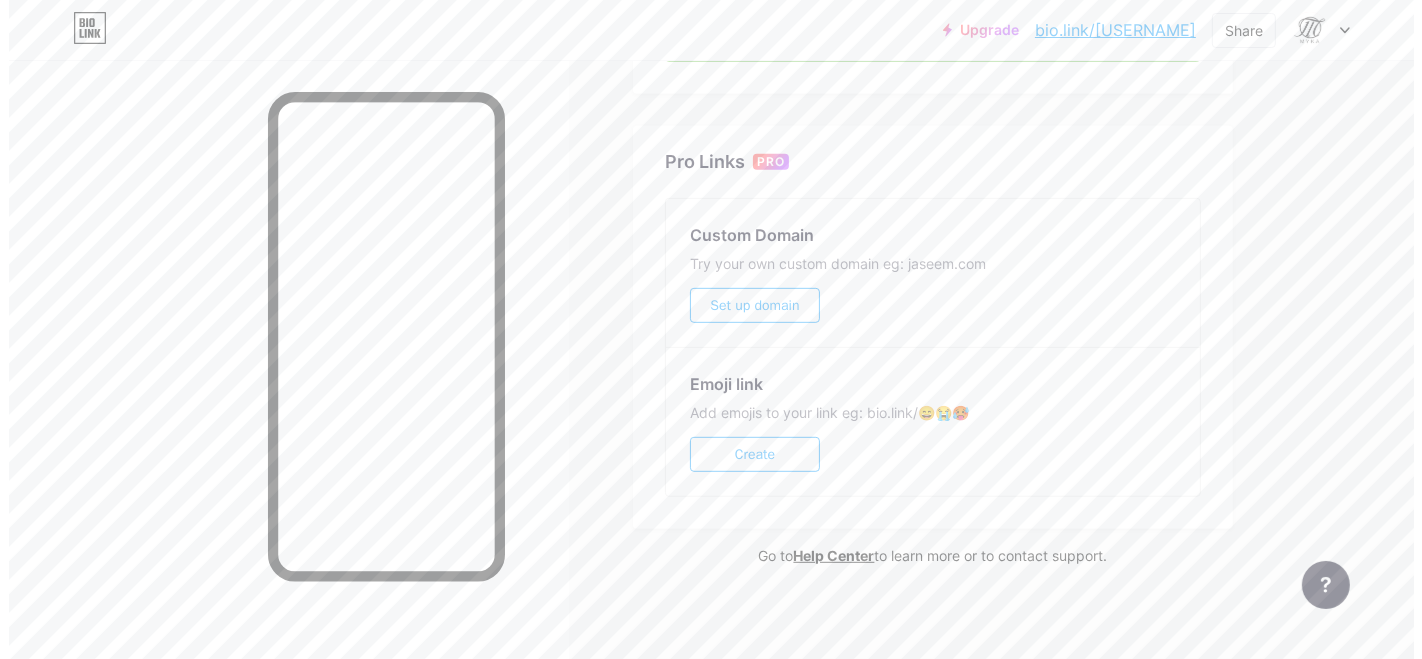 scroll, scrollTop: 0, scrollLeft: 0, axis: both 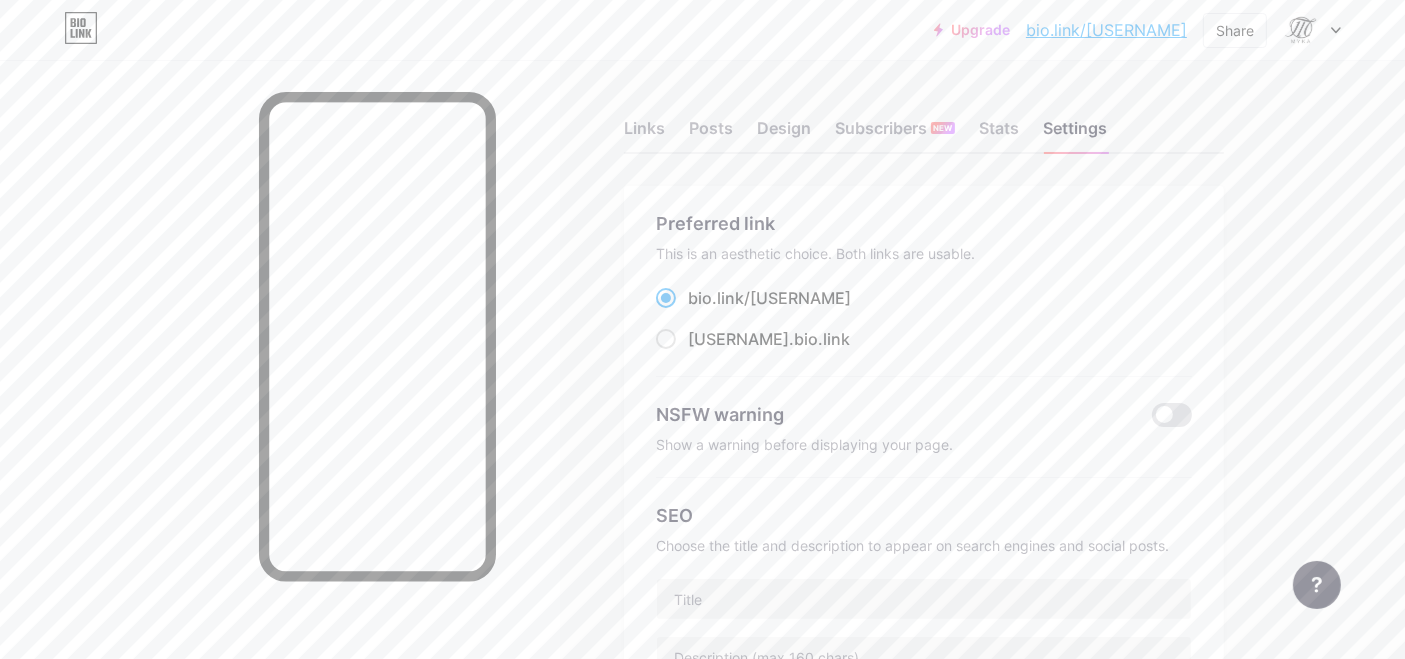 click 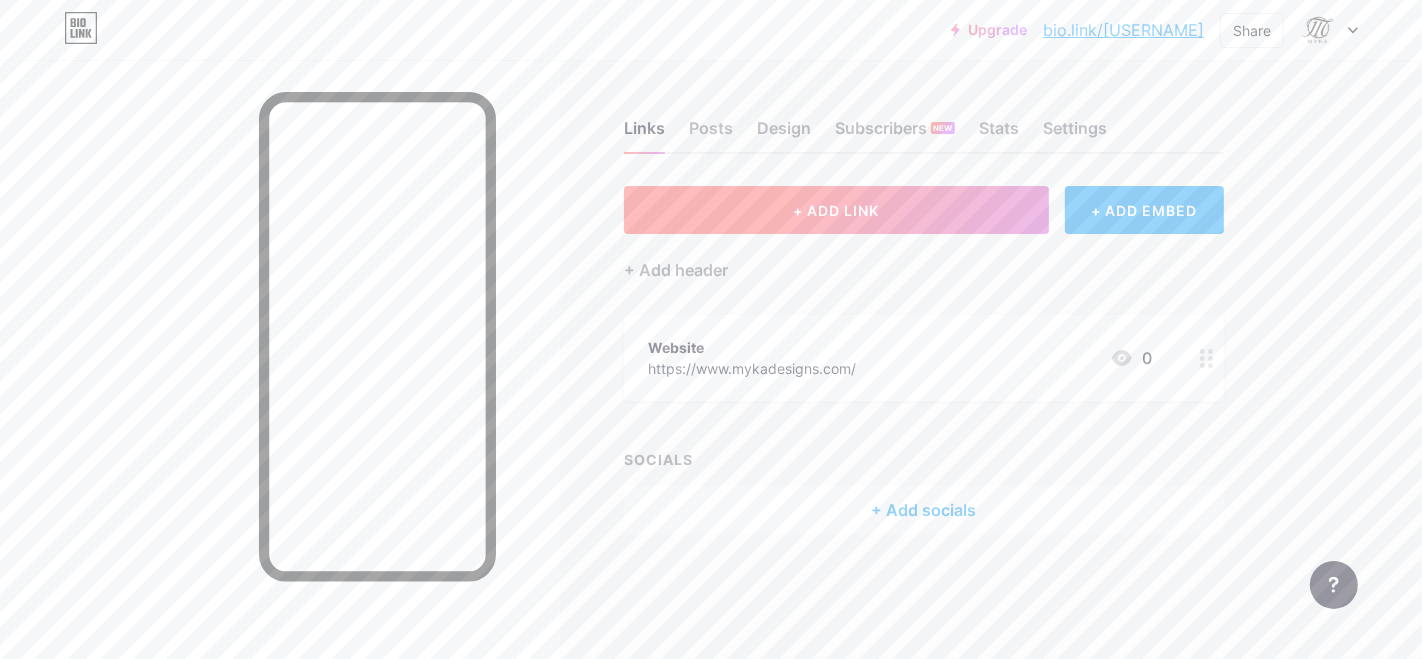 click on "+ ADD LINK" at bounding box center [836, 210] 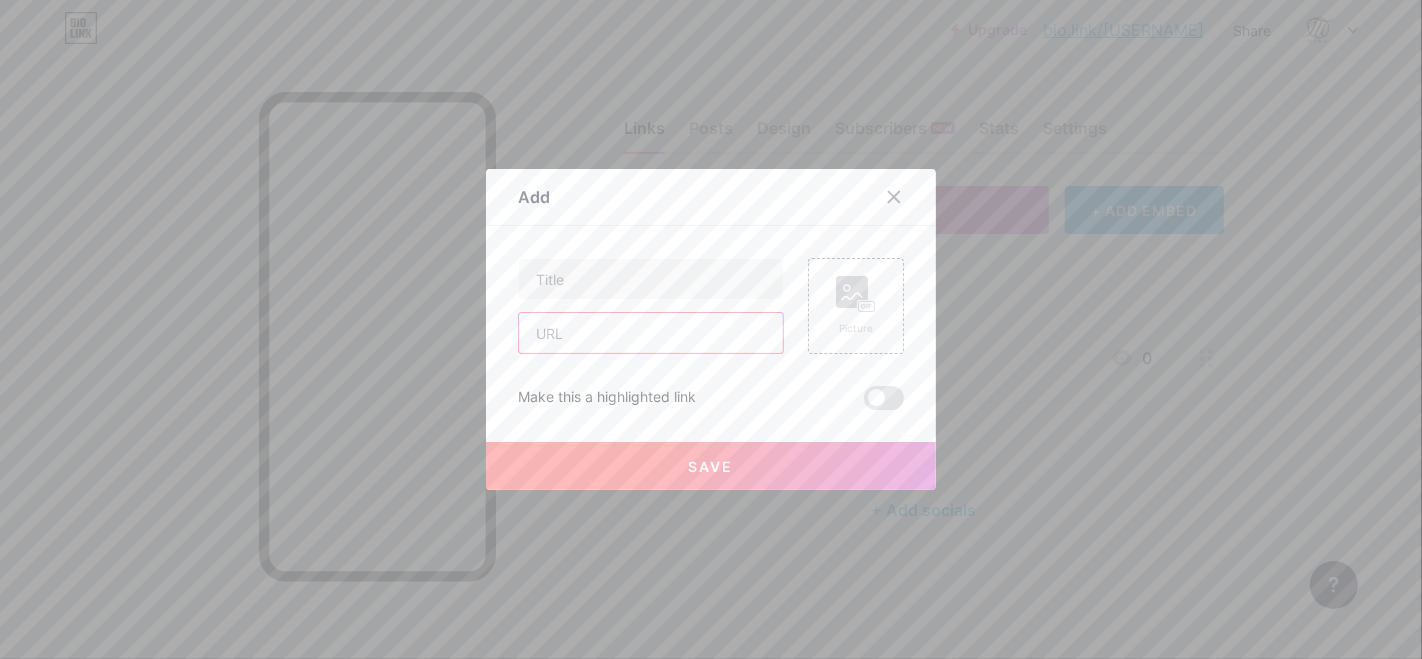 click at bounding box center (651, 333) 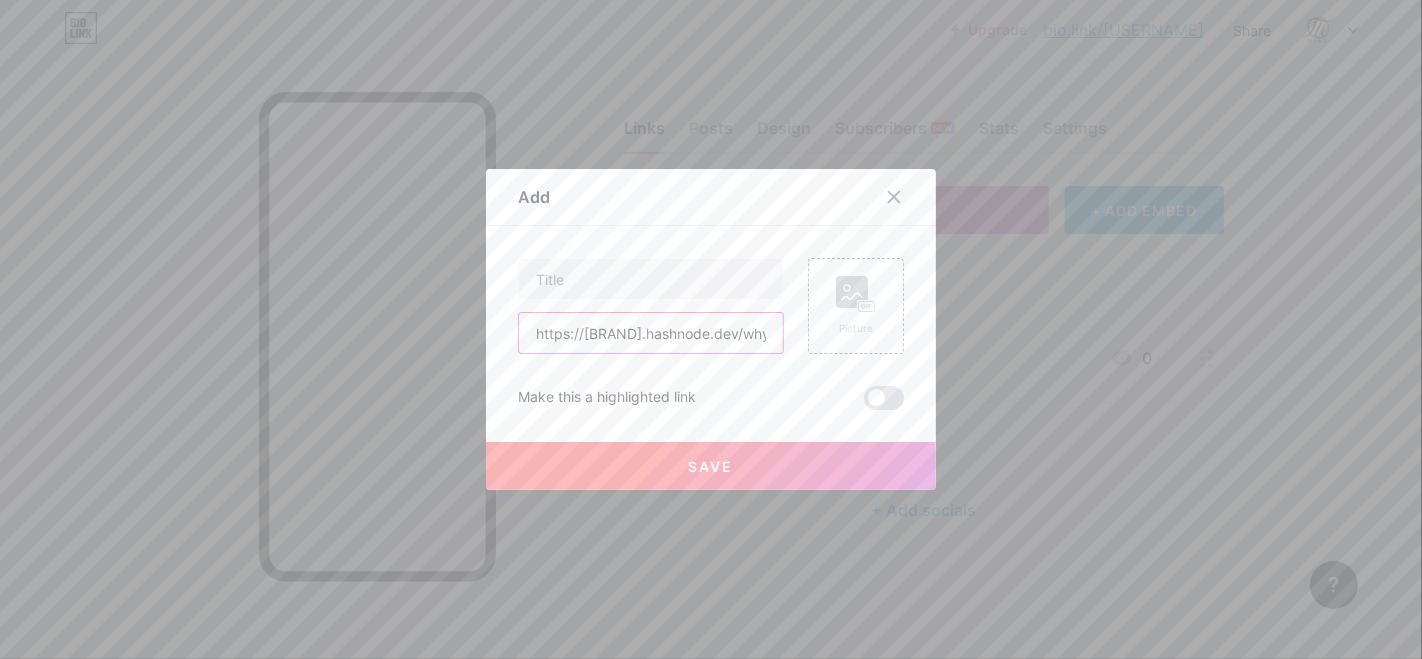 scroll, scrollTop: 0, scrollLeft: 436, axis: horizontal 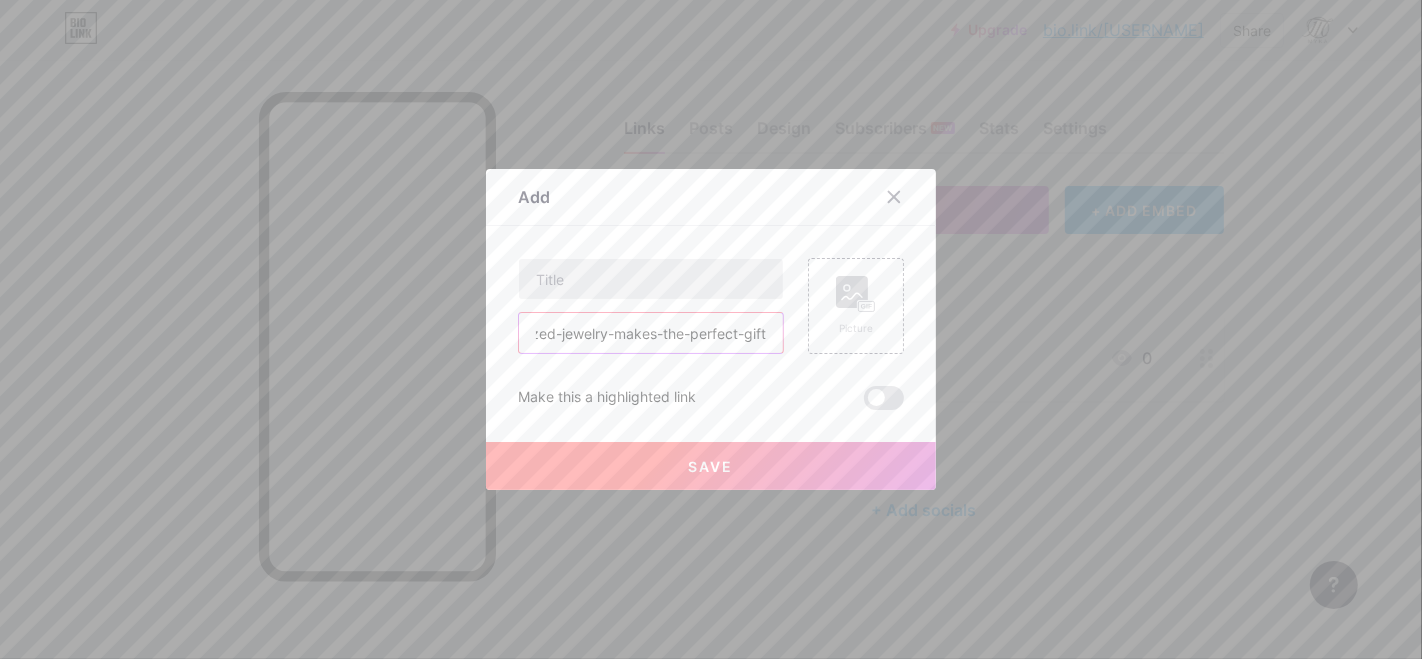 type on "https://[BRAND].hashnode.dev/why-[BRAND]-personalized-jewelry-makes-the-perfect-gift" 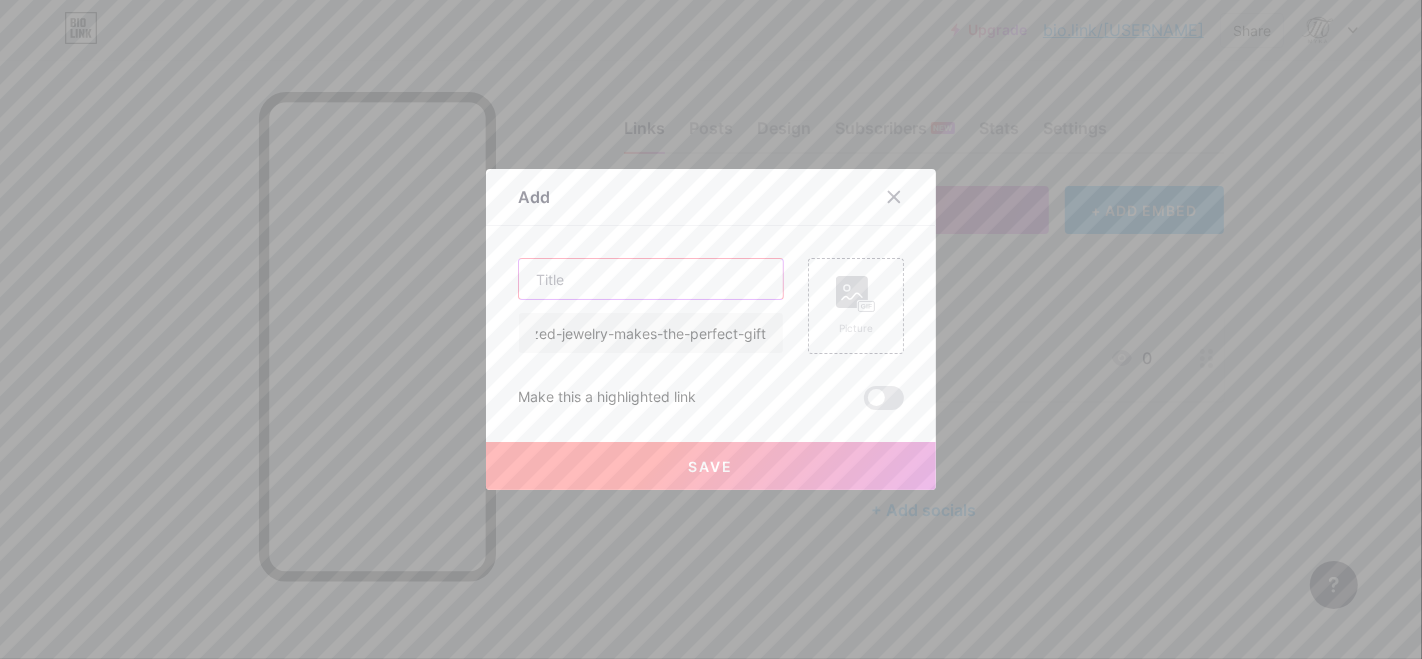 scroll, scrollTop: 0, scrollLeft: 0, axis: both 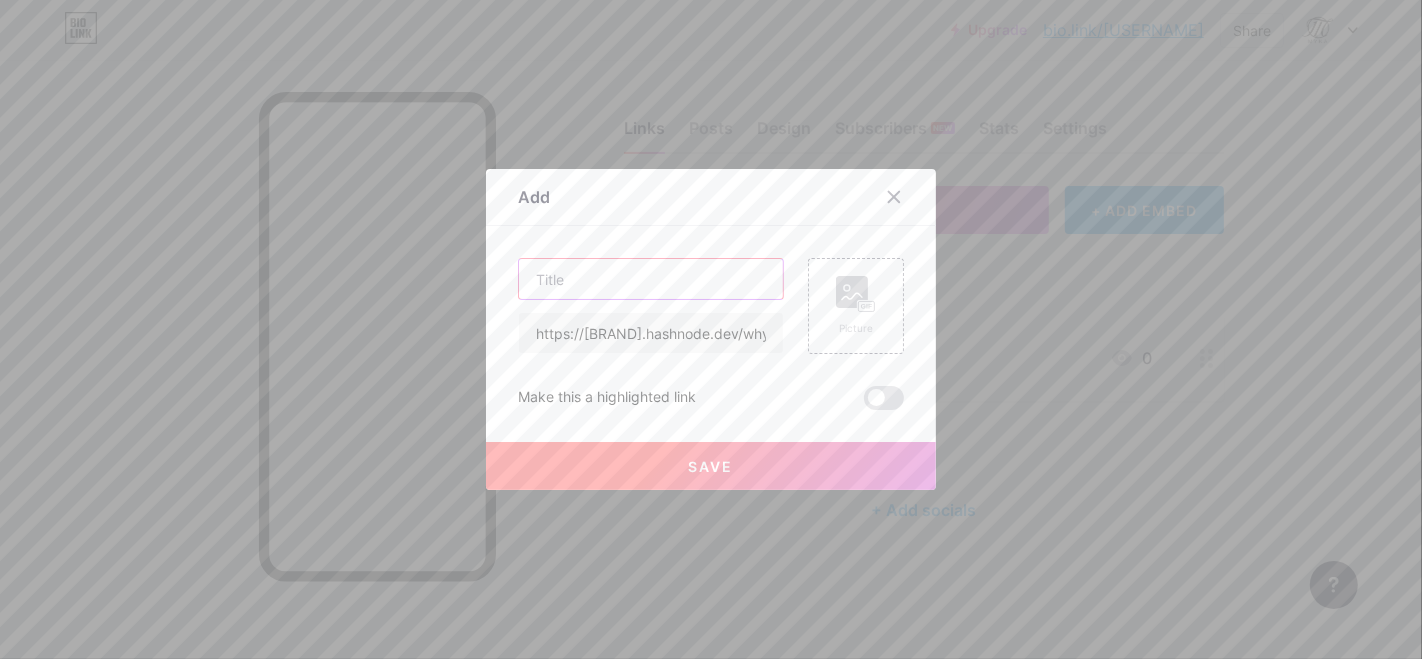 click at bounding box center [651, 279] 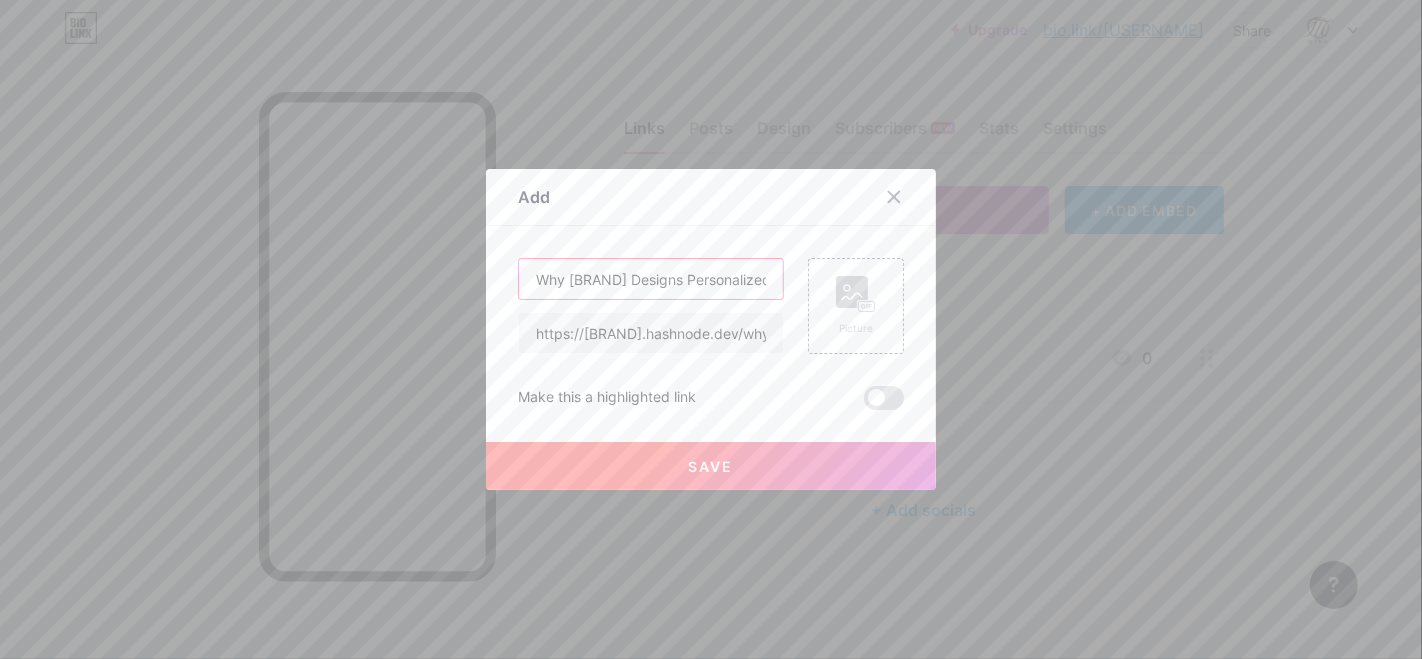 scroll, scrollTop: 0, scrollLeft: 191, axis: horizontal 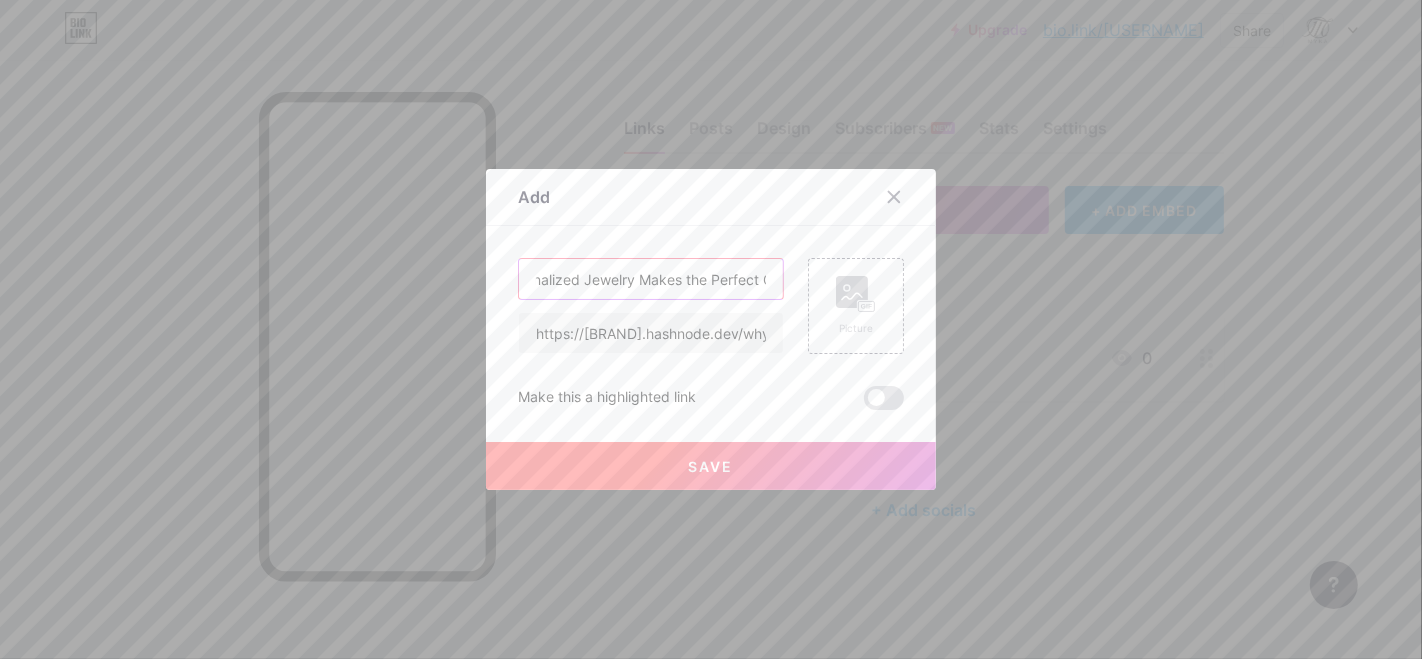 type on "Why [BRAND] Designs Personalized Jewelry Makes the Perfect Gift" 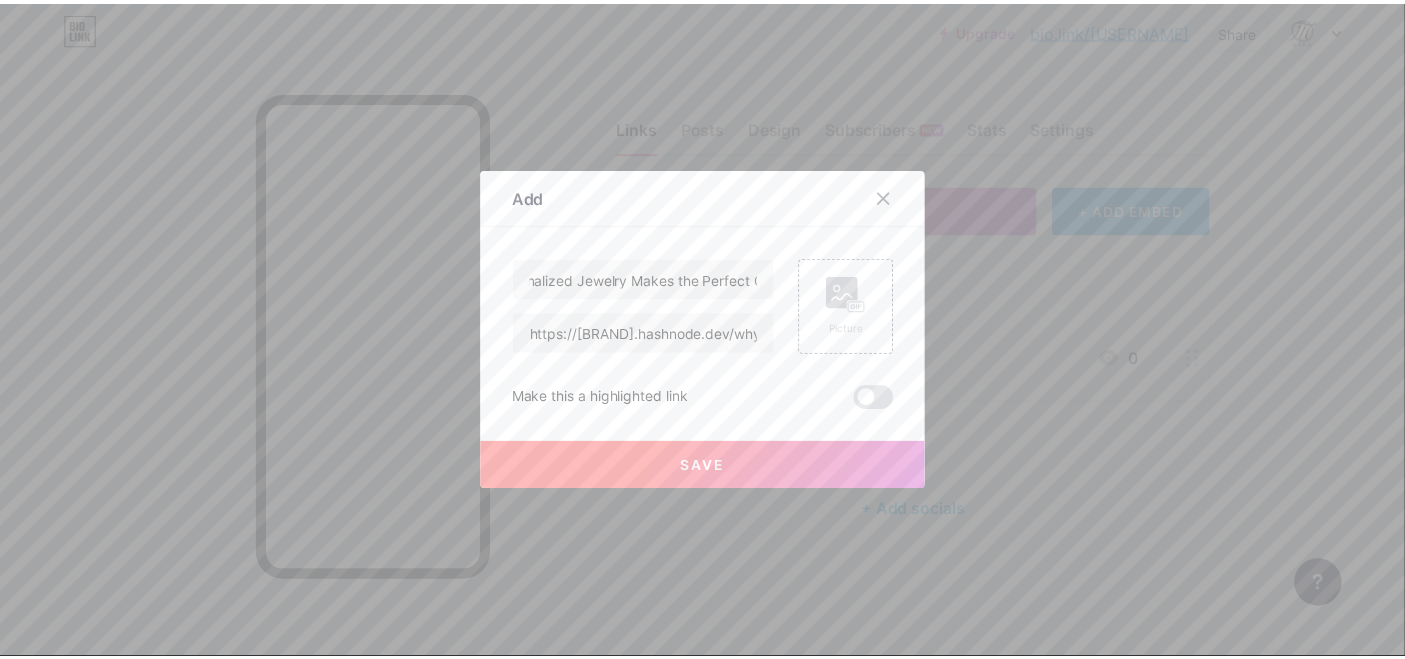 scroll, scrollTop: 0, scrollLeft: 0, axis: both 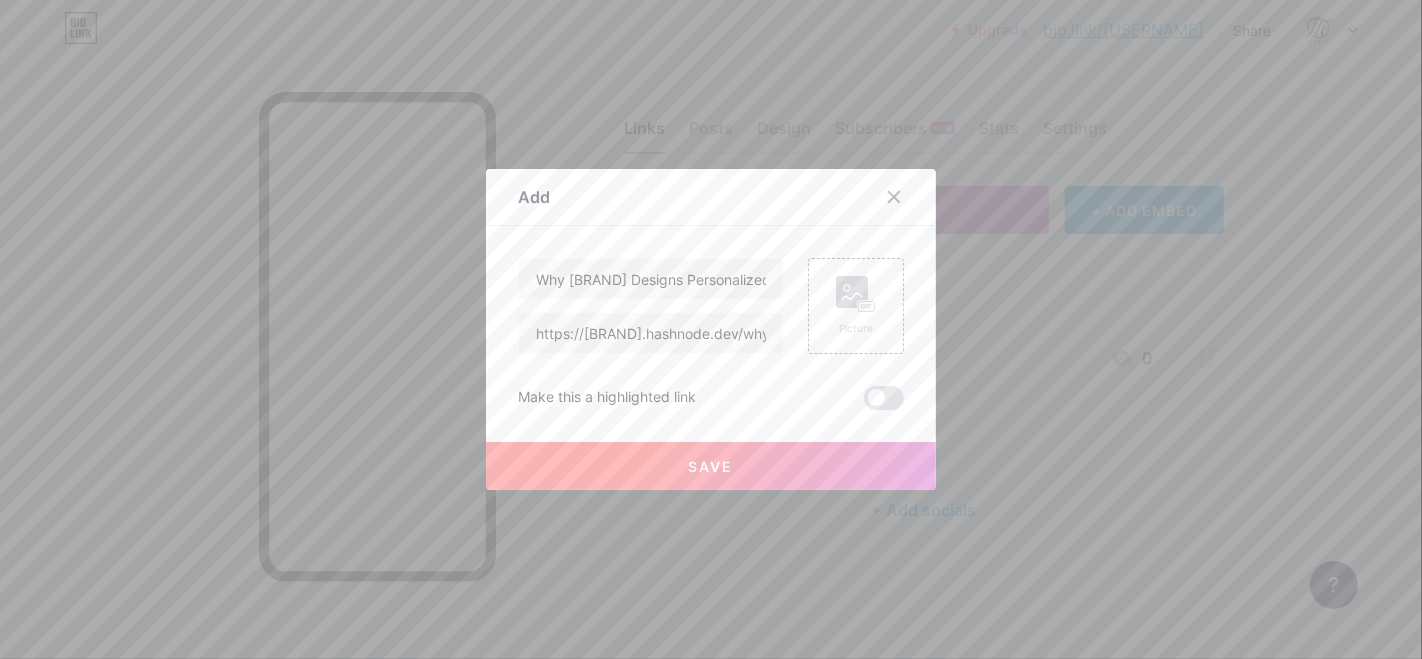 click on "Save" at bounding box center (711, 466) 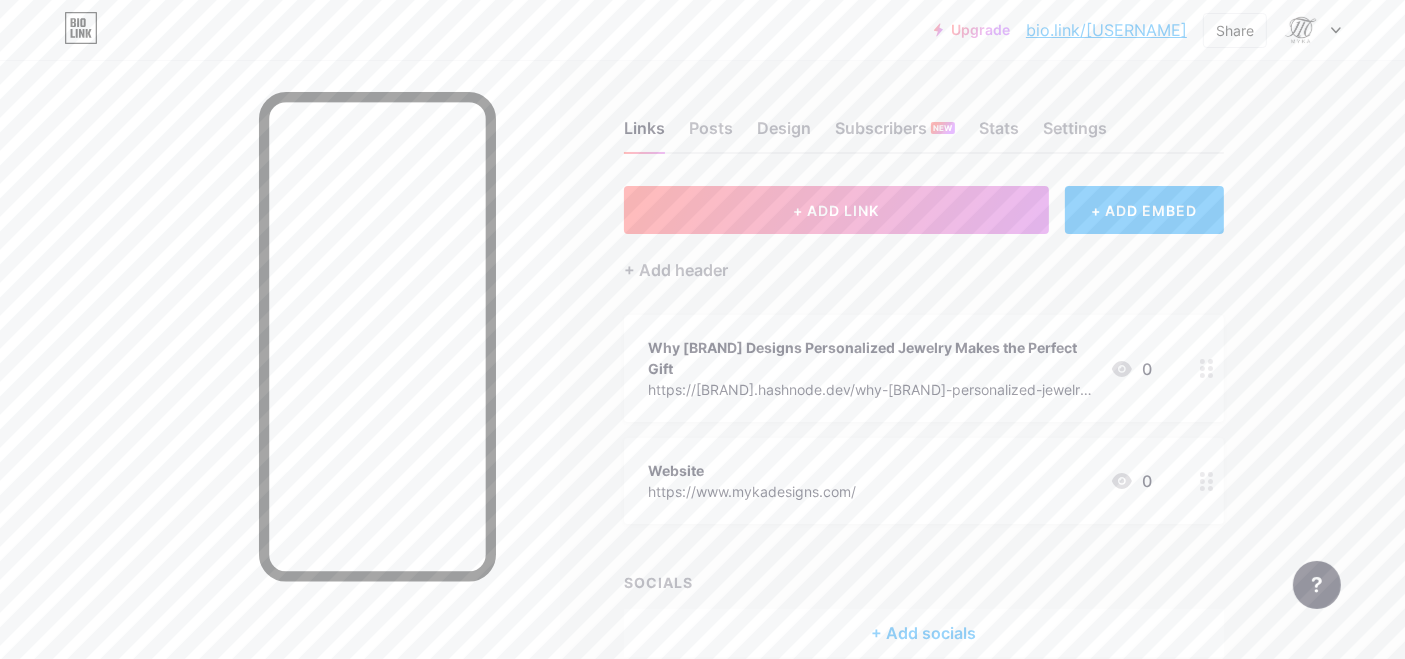 click on "bio.link/[USERNAME]" at bounding box center (1106, 30) 